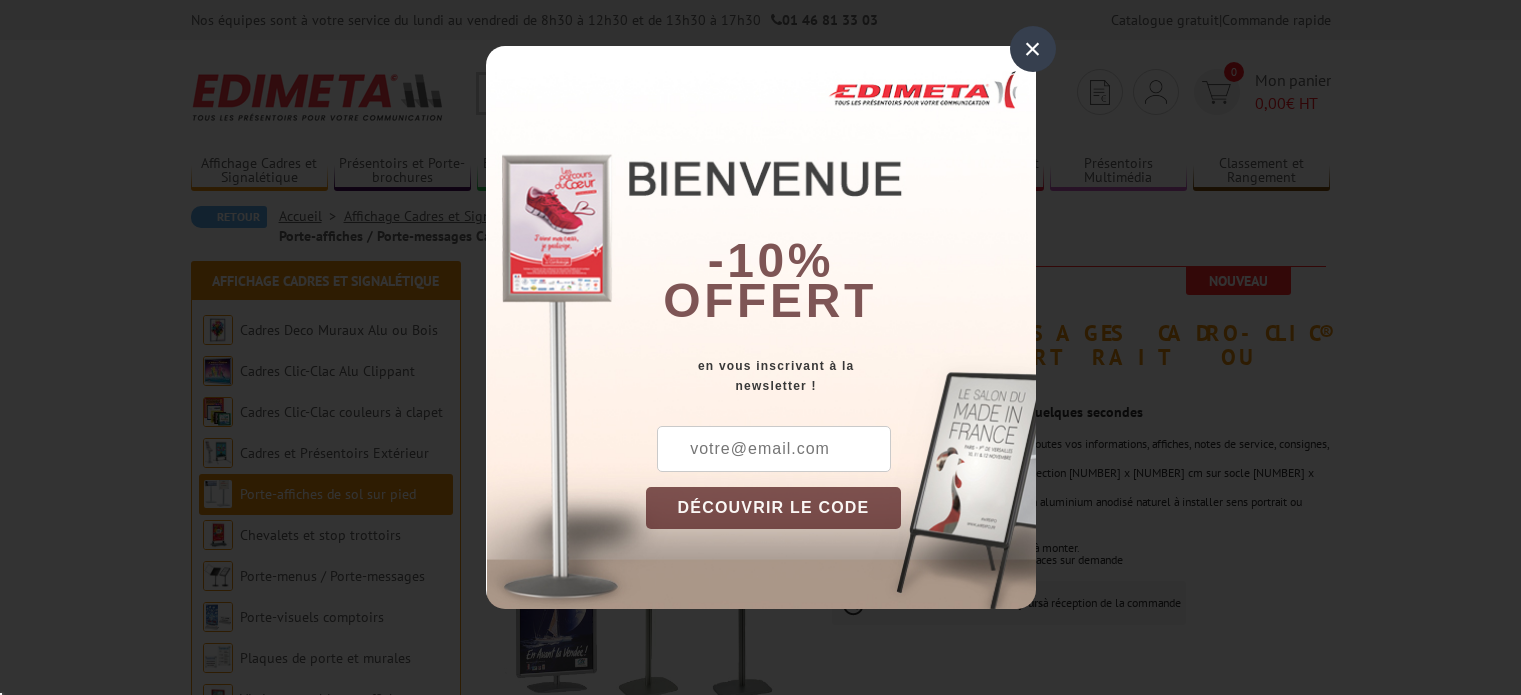 scroll, scrollTop: 0, scrollLeft: 0, axis: both 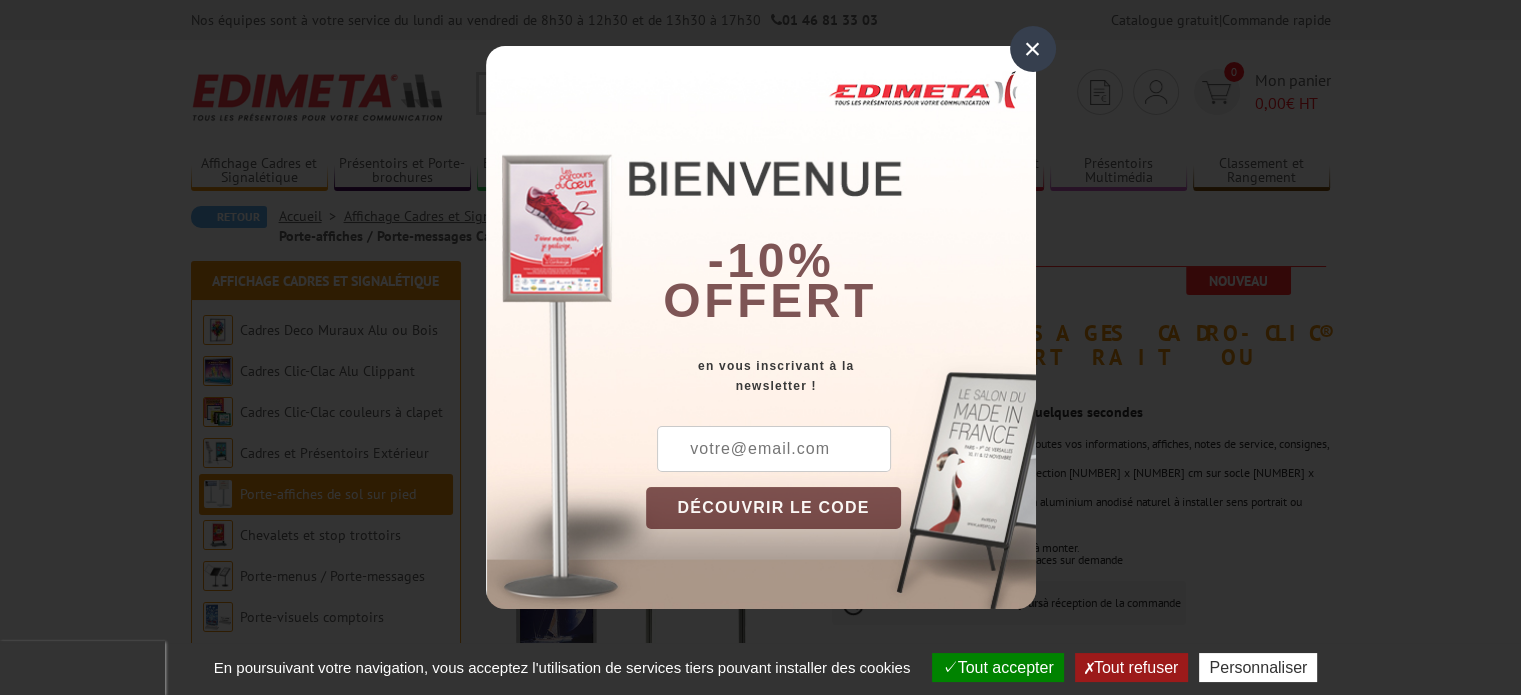 click on "×" at bounding box center (1033, 49) 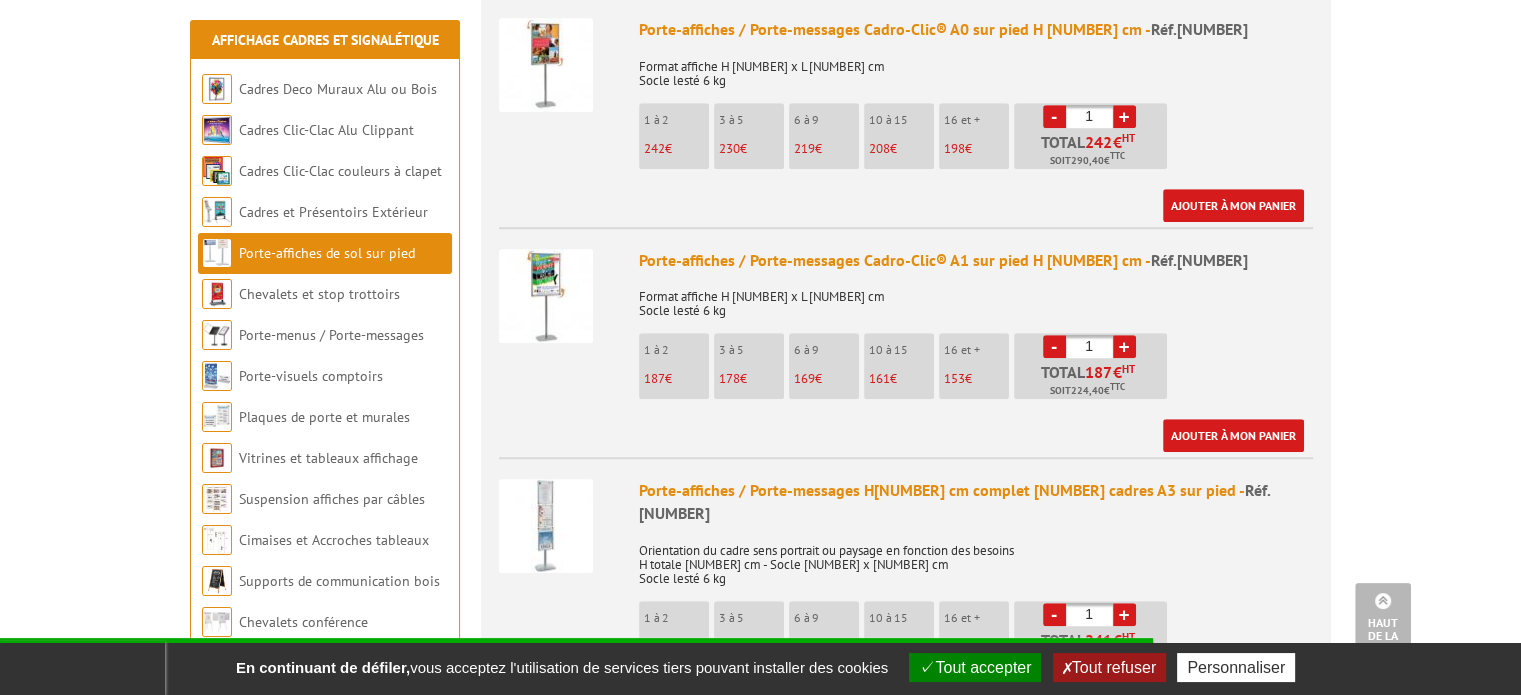scroll, scrollTop: 1300, scrollLeft: 0, axis: vertical 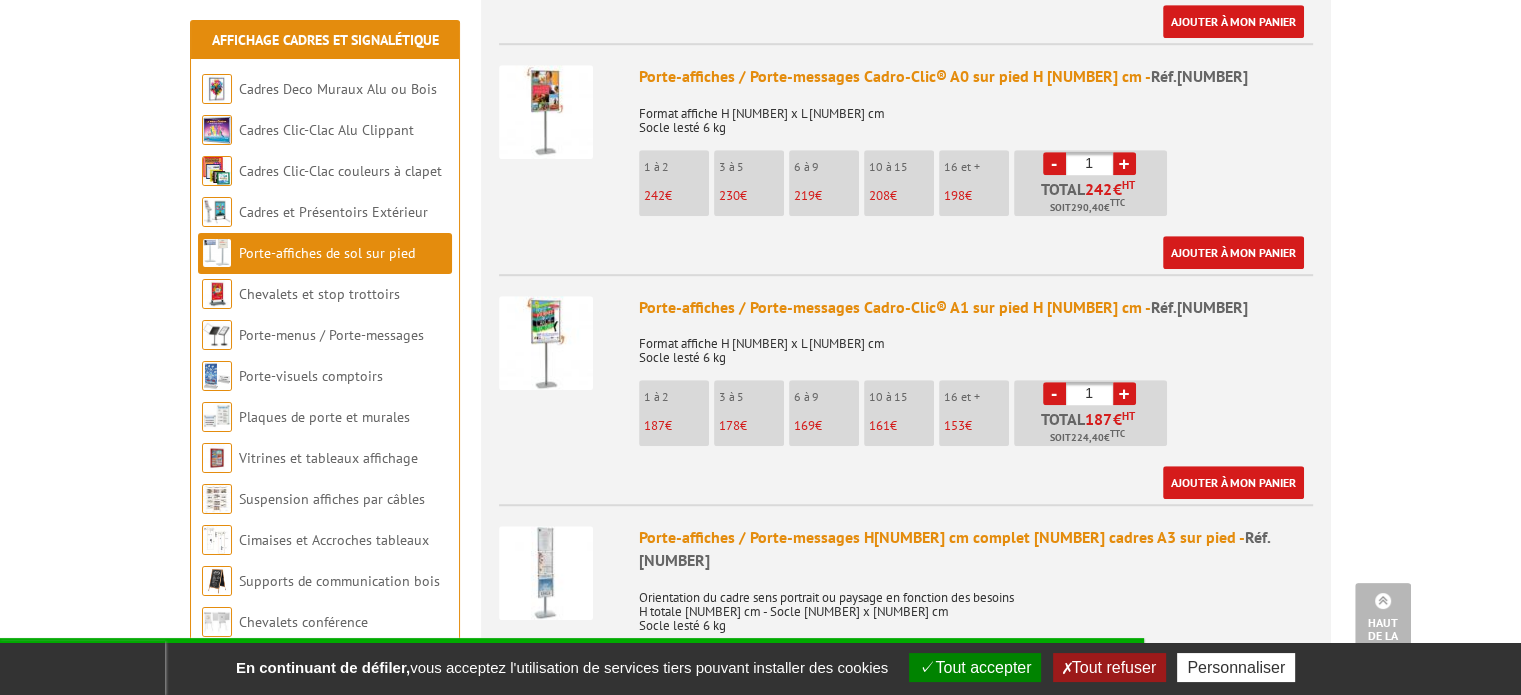 click at bounding box center [546, 343] 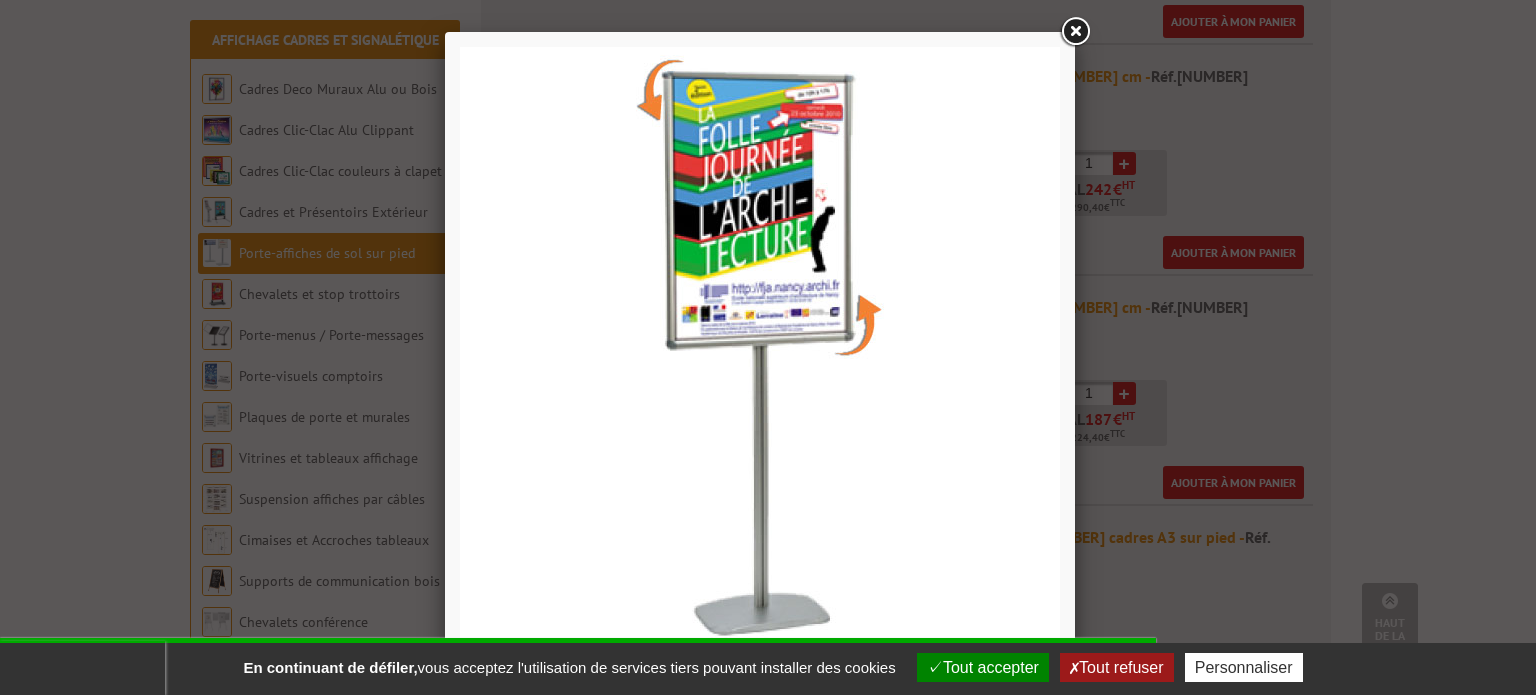 click at bounding box center (1075, 32) 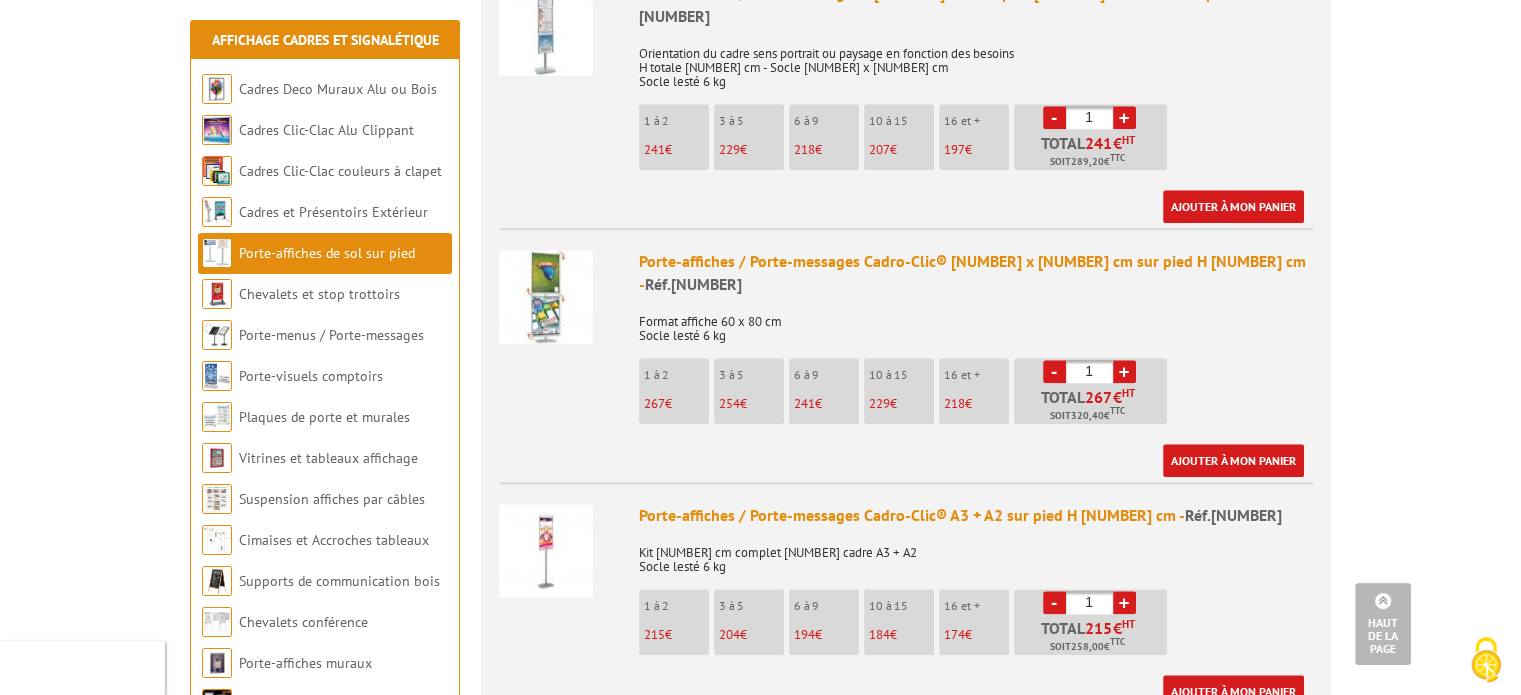 scroll, scrollTop: 1900, scrollLeft: 0, axis: vertical 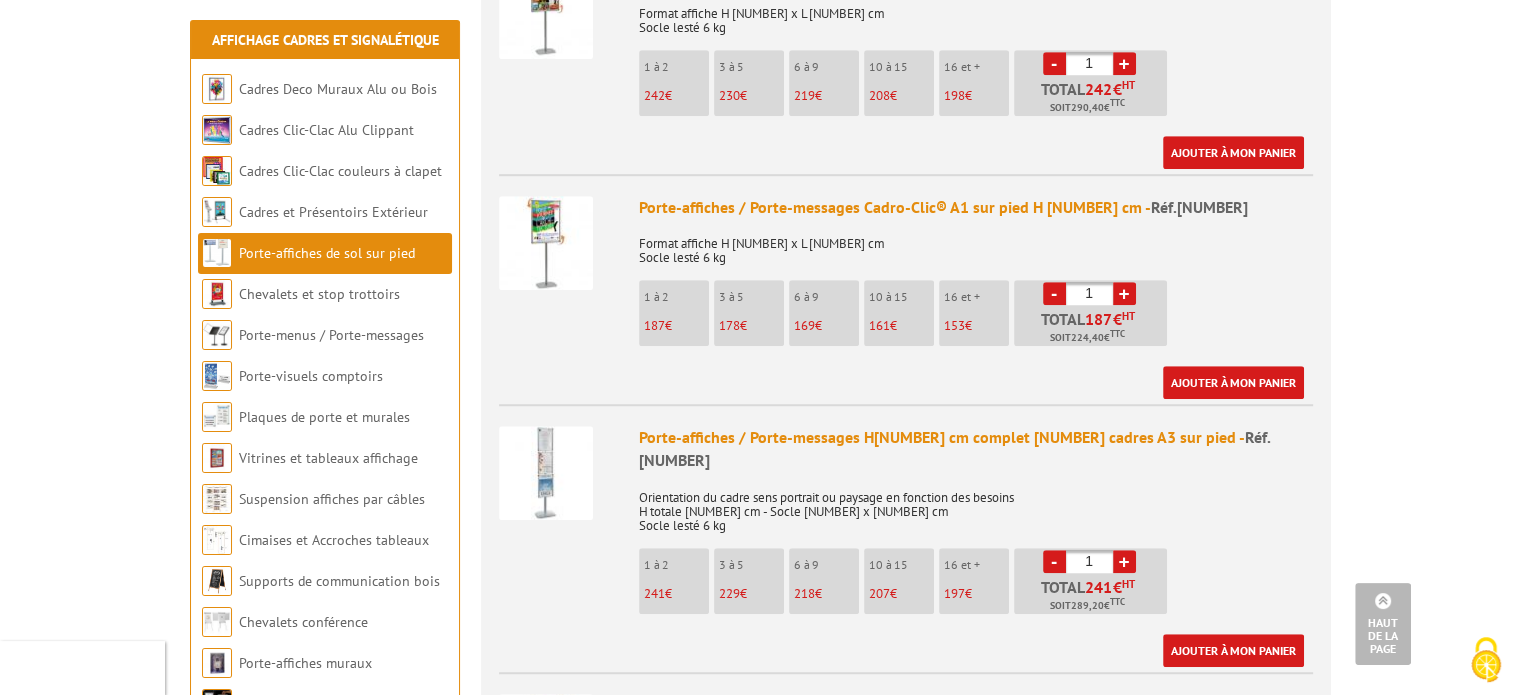 click at bounding box center [546, 243] 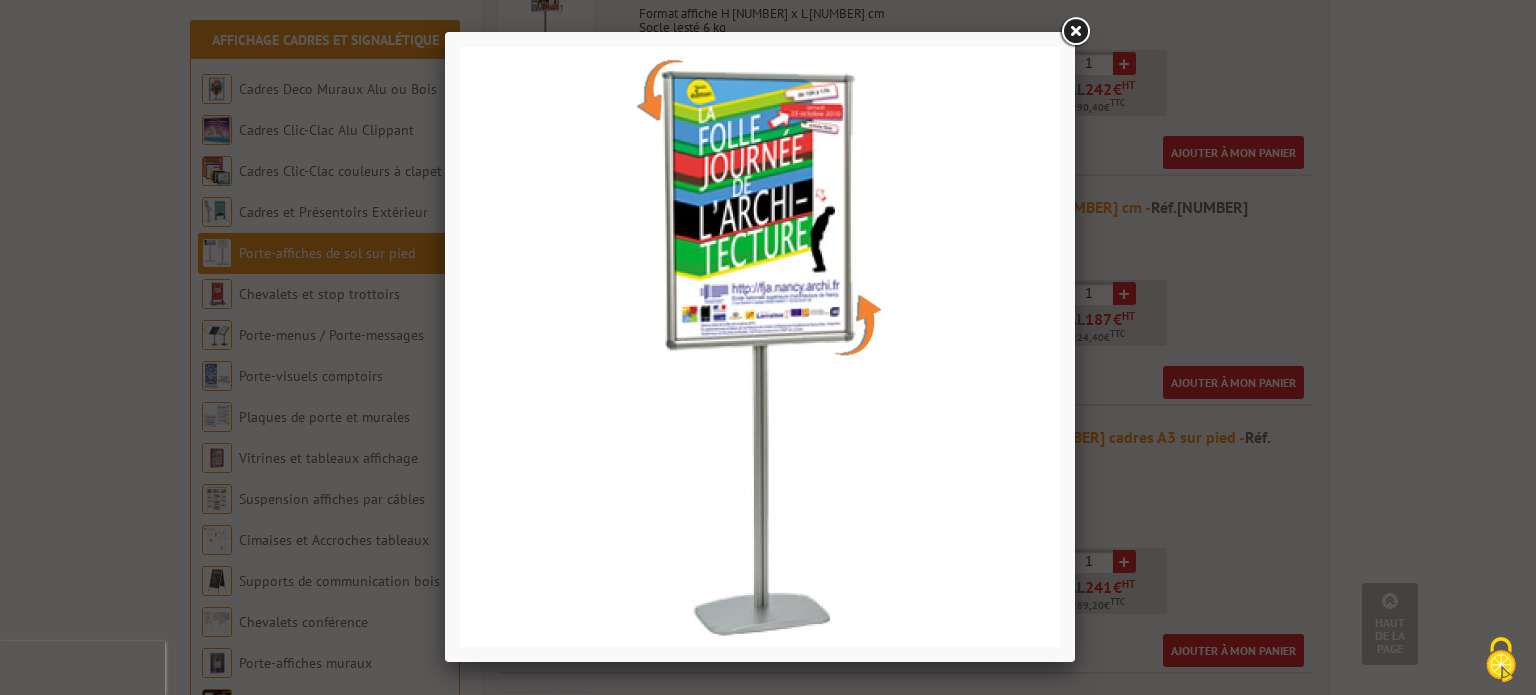 click at bounding box center [1075, 32] 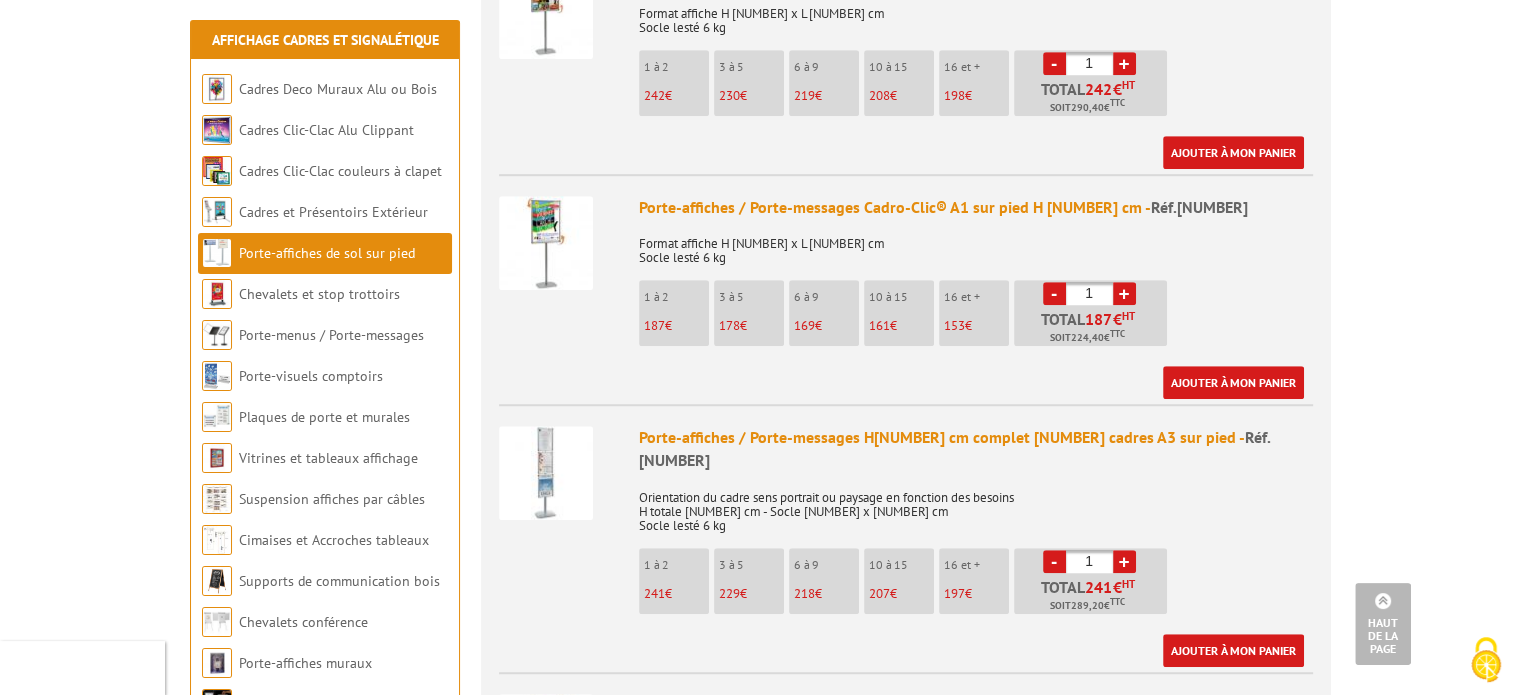 click on "Réf.214009" at bounding box center [1199, 207] 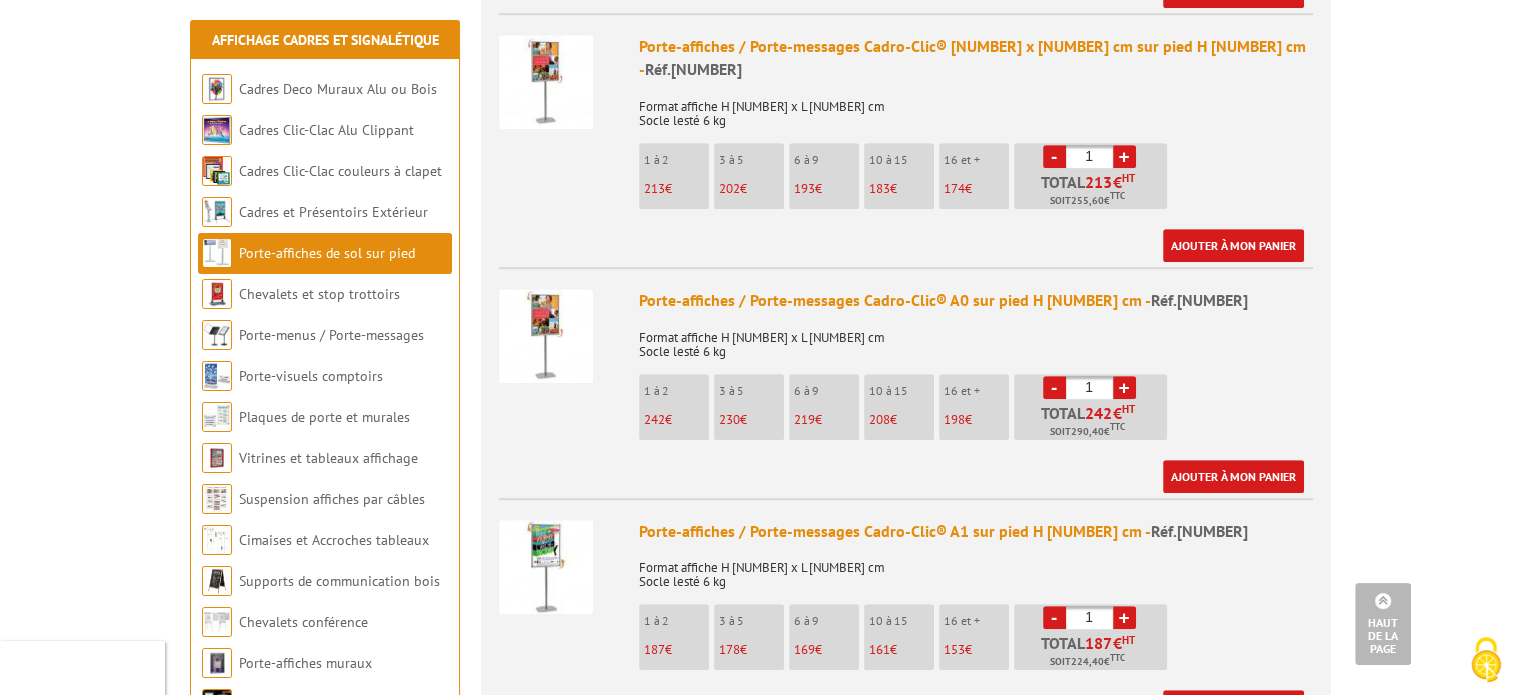scroll, scrollTop: 1300, scrollLeft: 0, axis: vertical 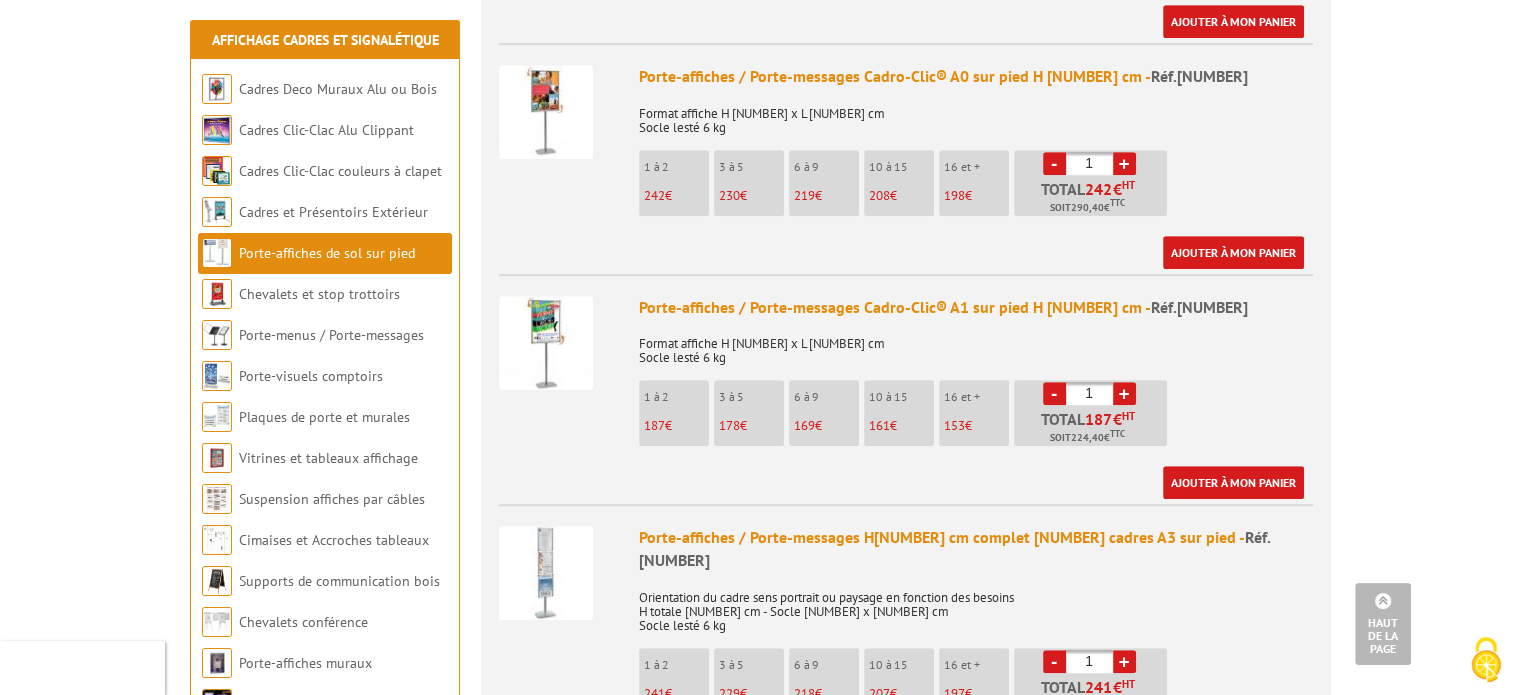 click on "Format affiche H 84 x L 59,4 cm Socle lesté 6 kg" at bounding box center [976, 344] 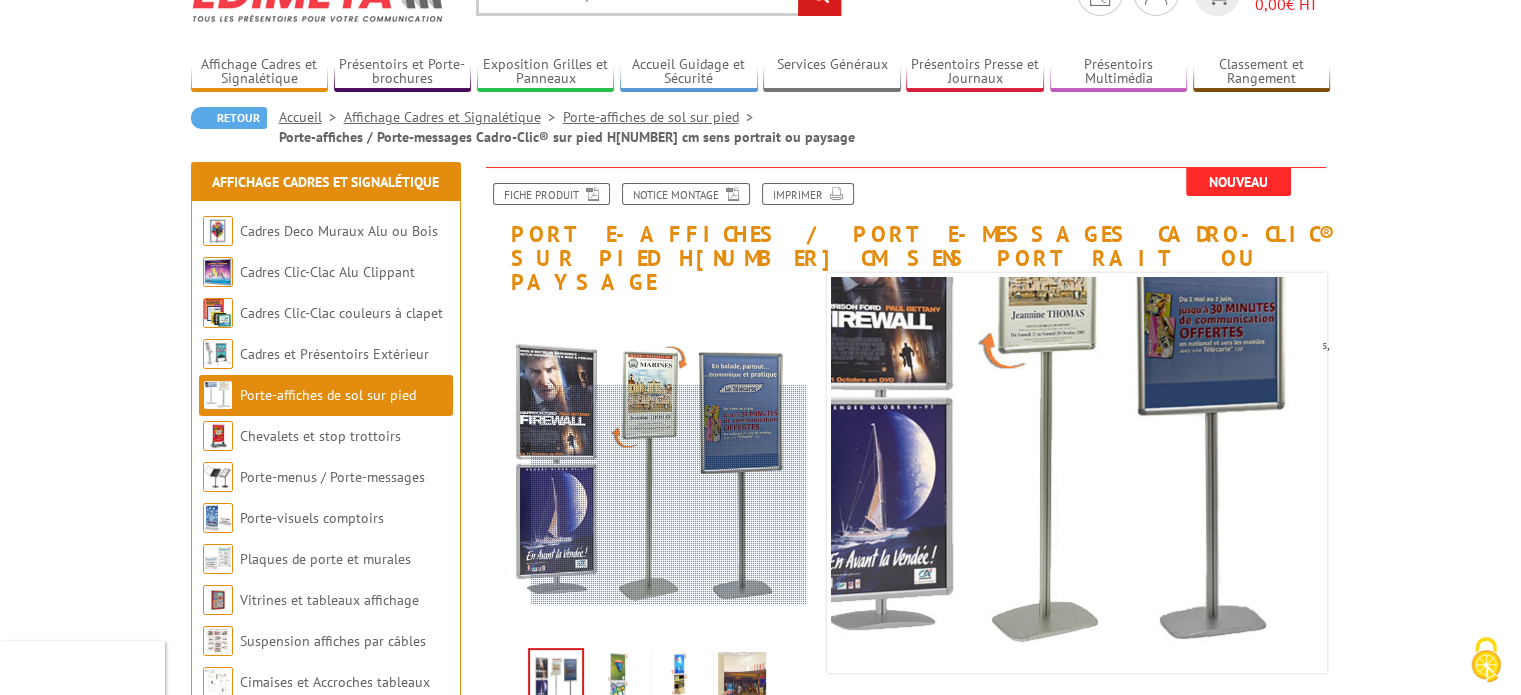 scroll, scrollTop: 200, scrollLeft: 0, axis: vertical 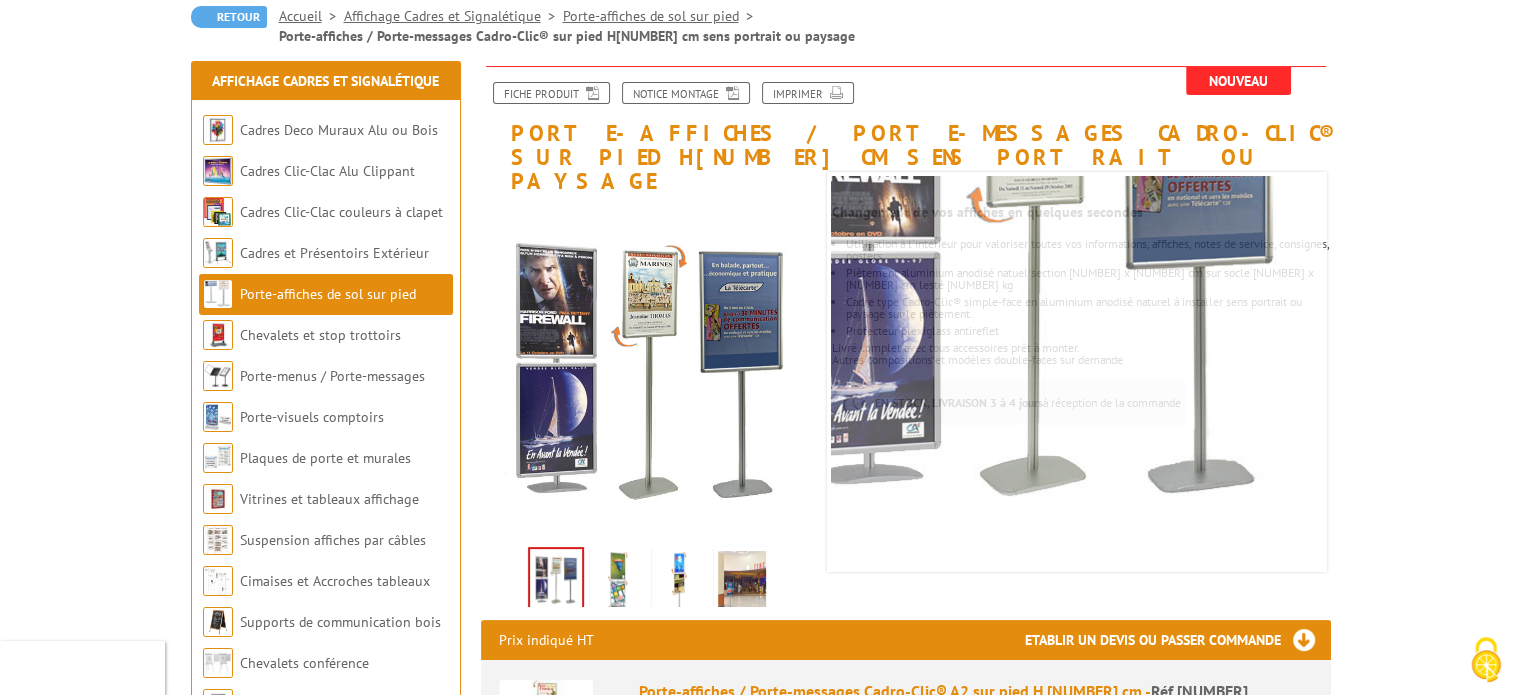 click at bounding box center [618, 582] 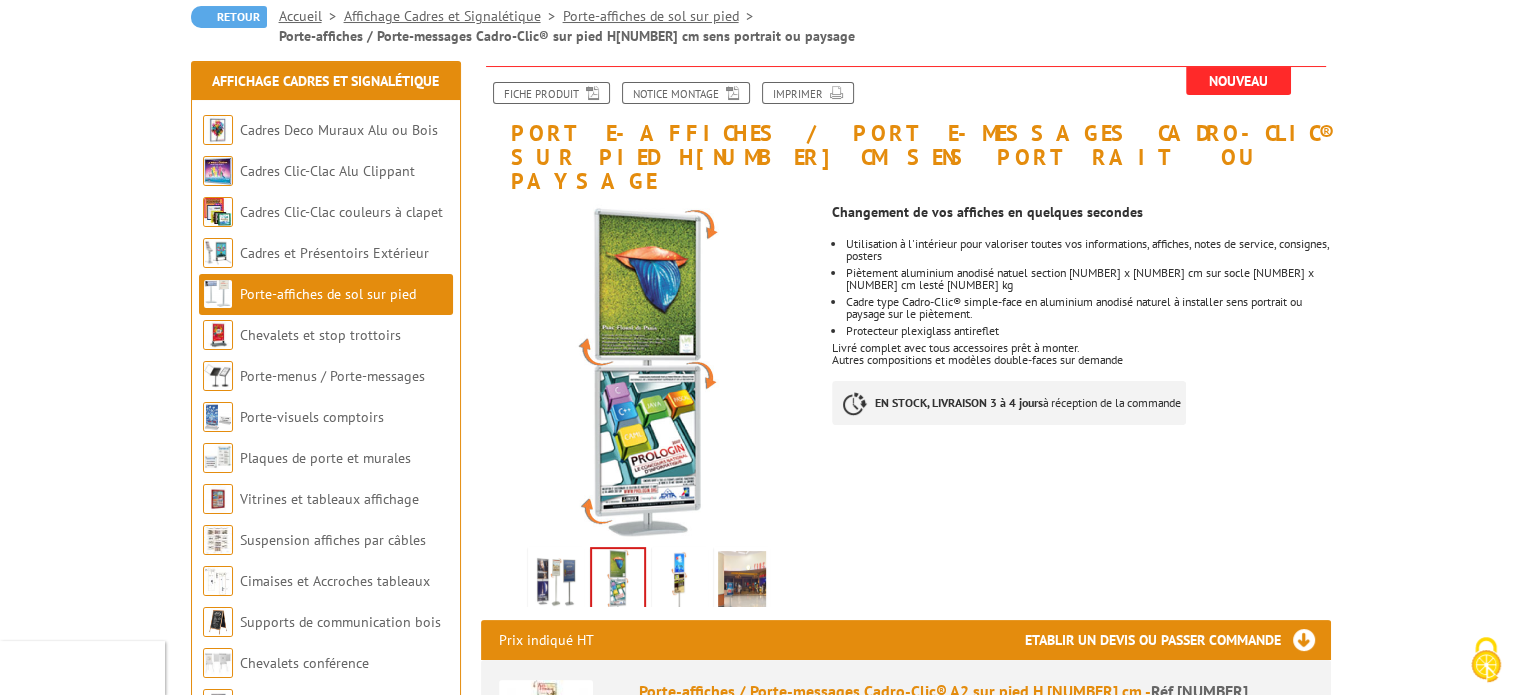 click at bounding box center (680, 582) 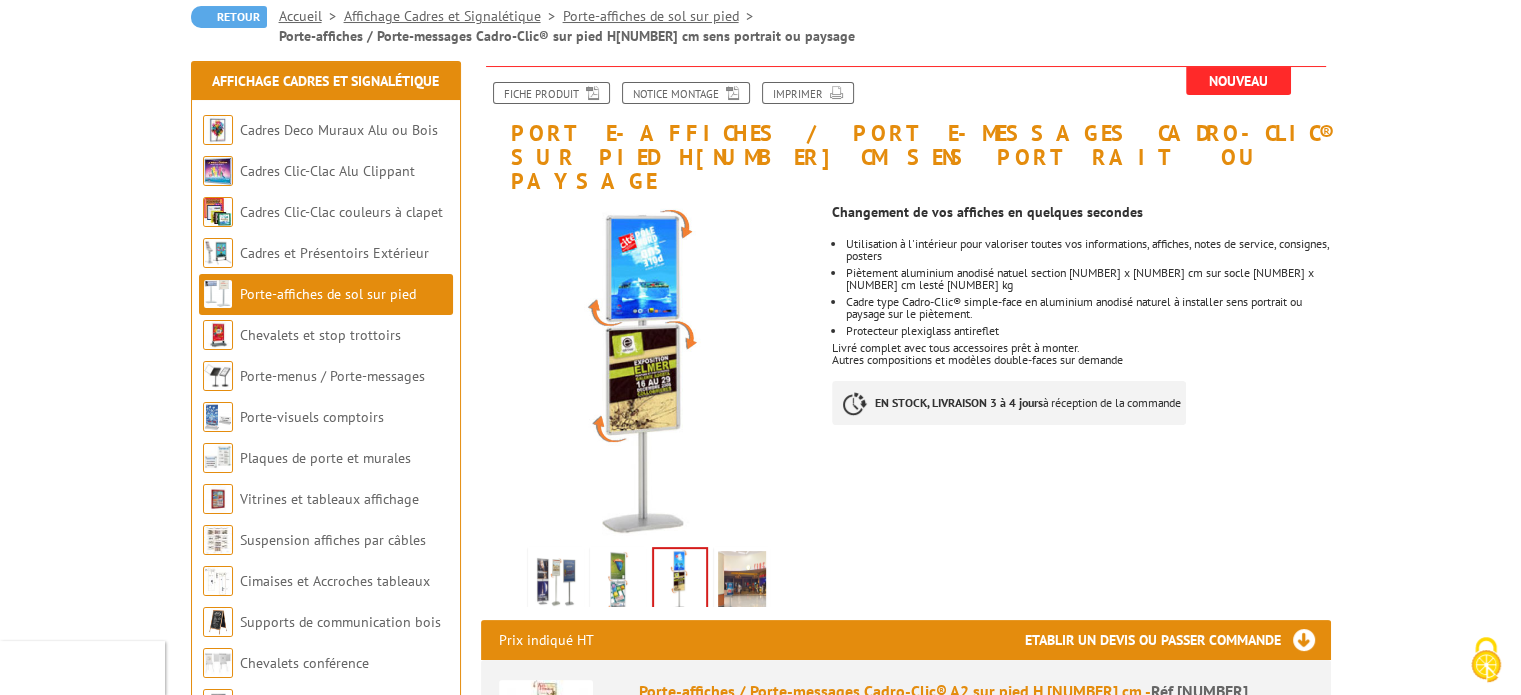 click at bounding box center (742, 575) 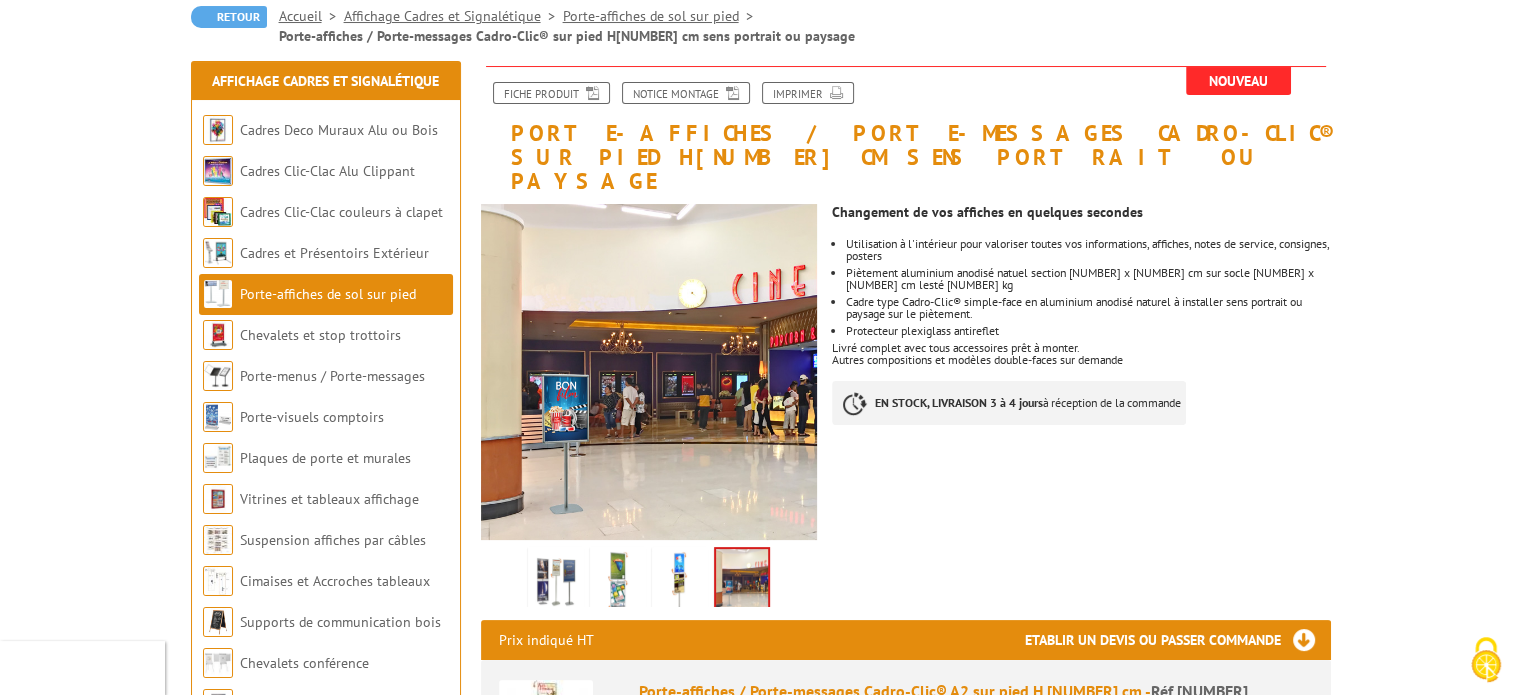 click at bounding box center (556, 582) 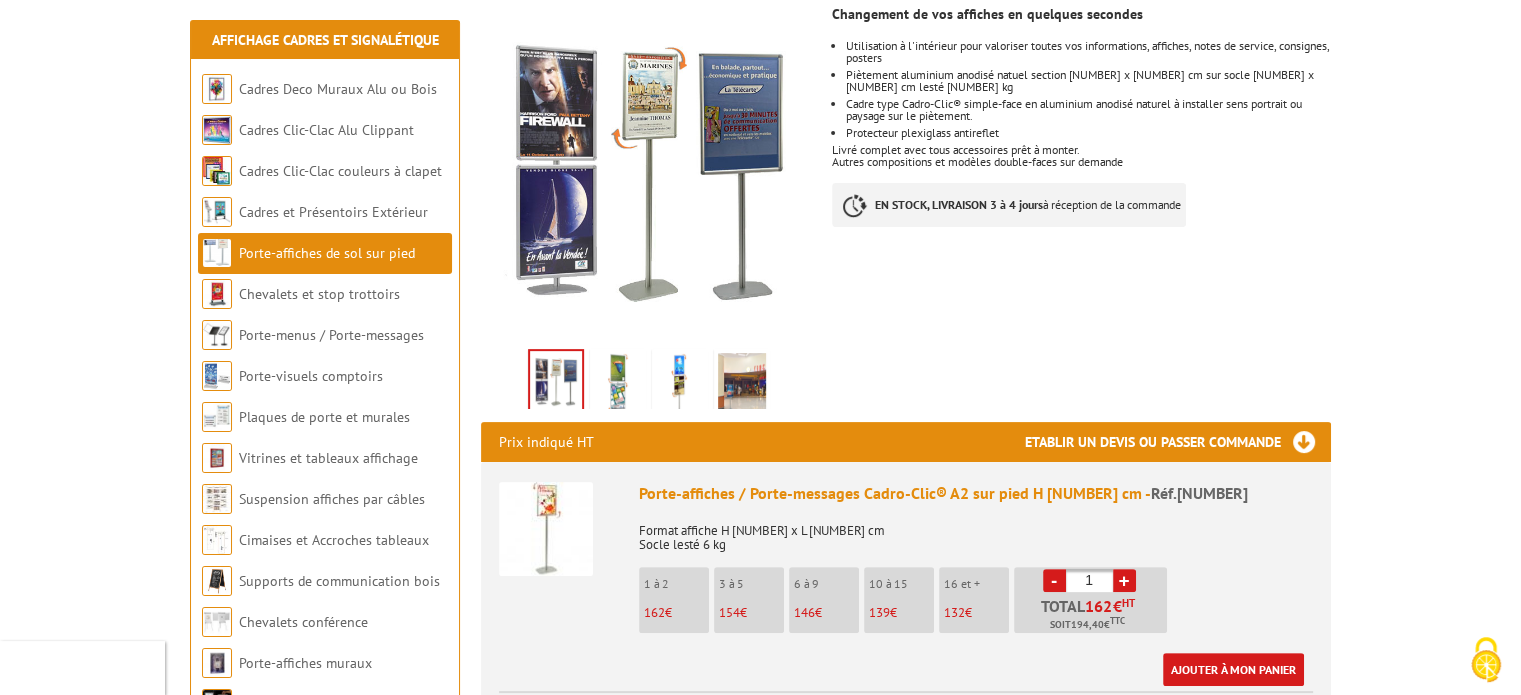 scroll, scrollTop: 400, scrollLeft: 0, axis: vertical 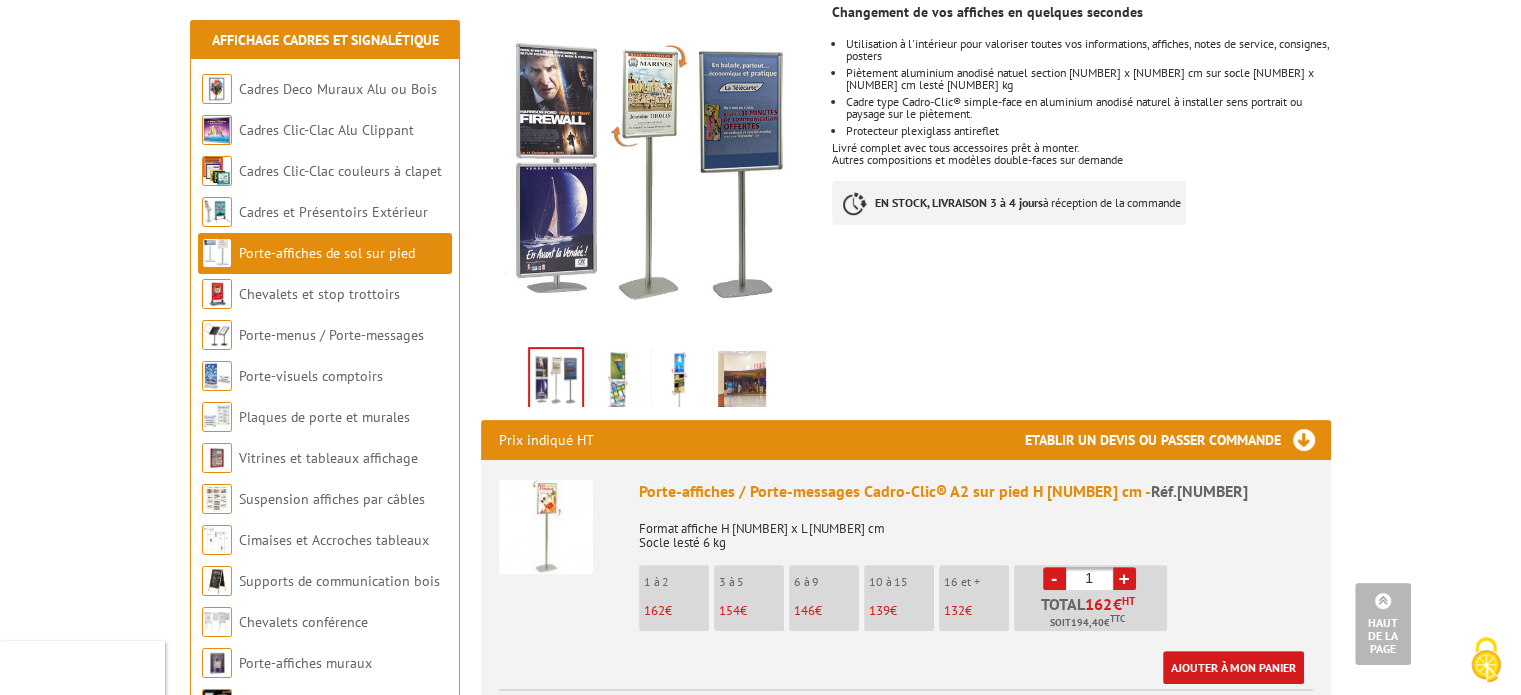 click on "Etablir un devis ou passer commande" at bounding box center [1178, 440] 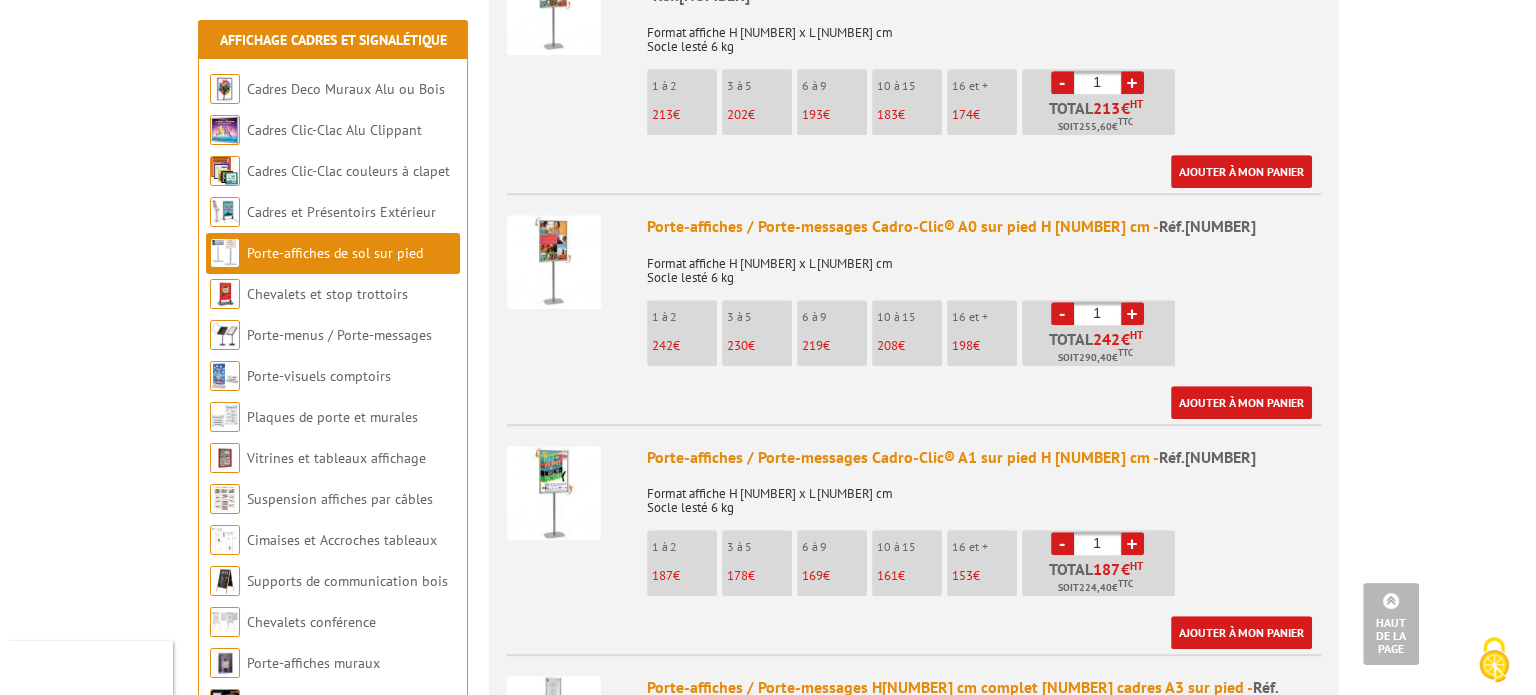 scroll, scrollTop: 1200, scrollLeft: 0, axis: vertical 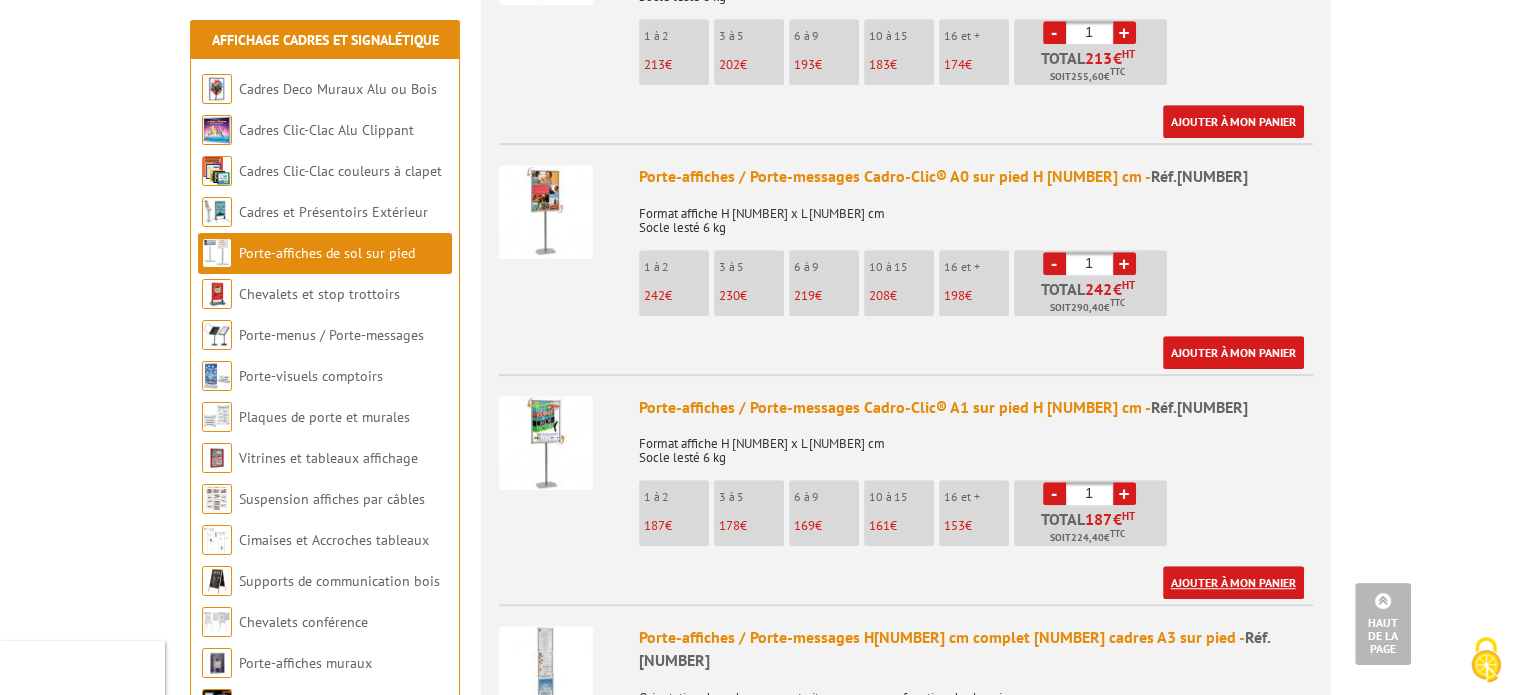 click on "Ajouter à mon panier" at bounding box center (1233, 582) 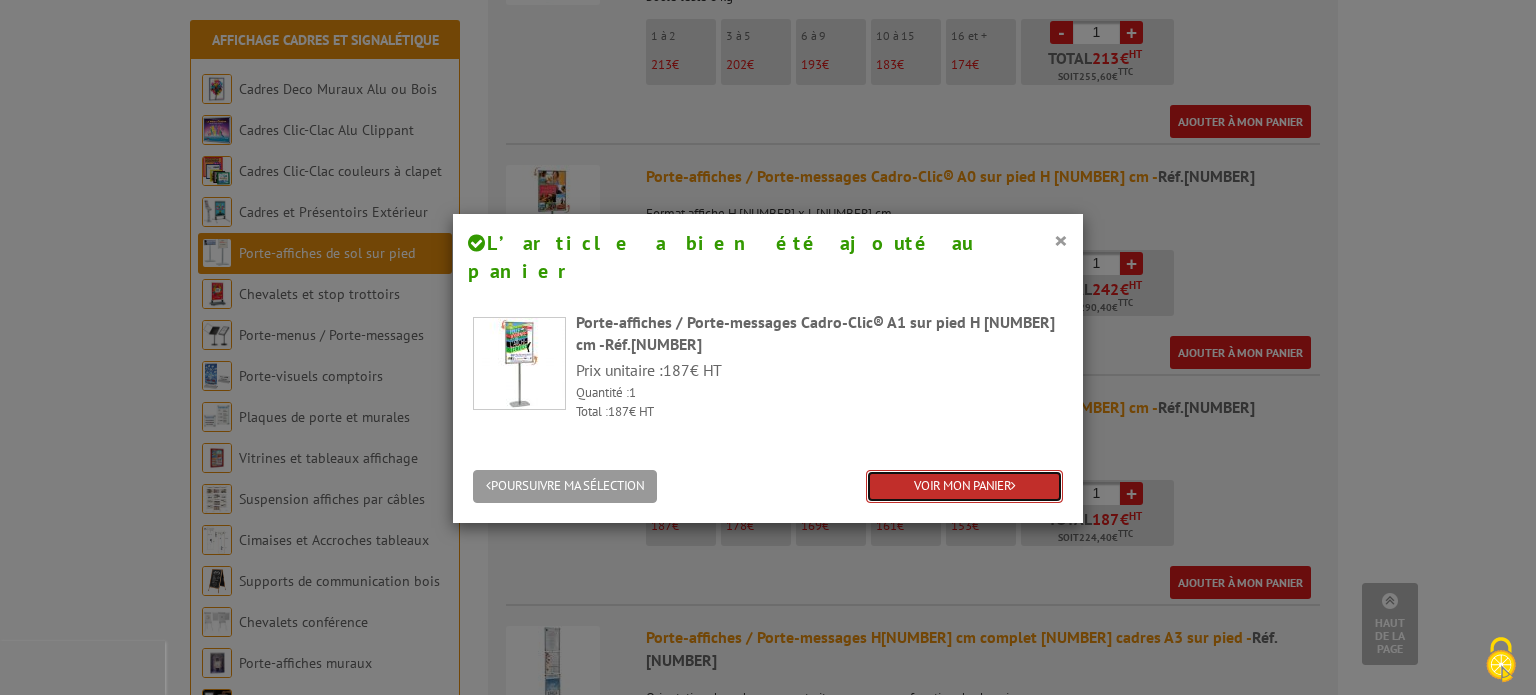 click on "VOIR MON PANIER" at bounding box center [964, 486] 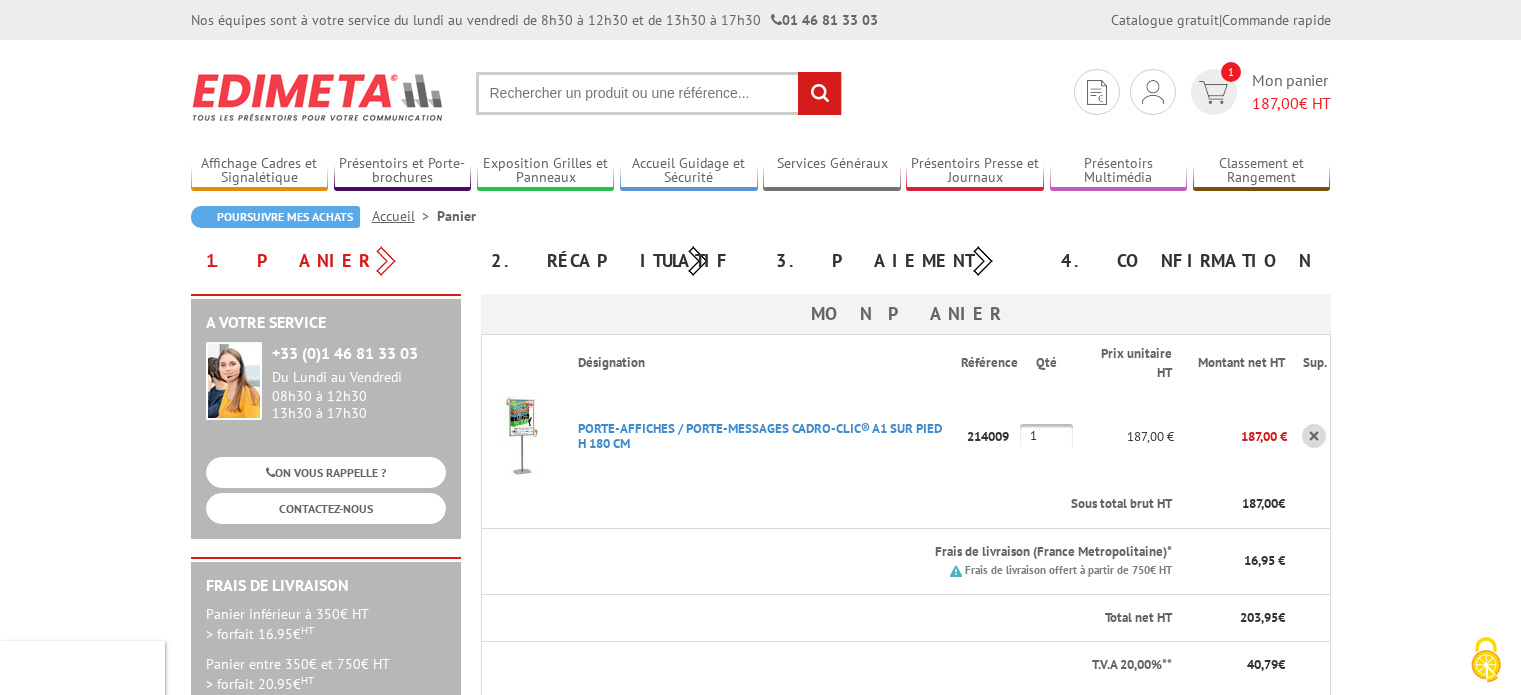 scroll, scrollTop: 0, scrollLeft: 0, axis: both 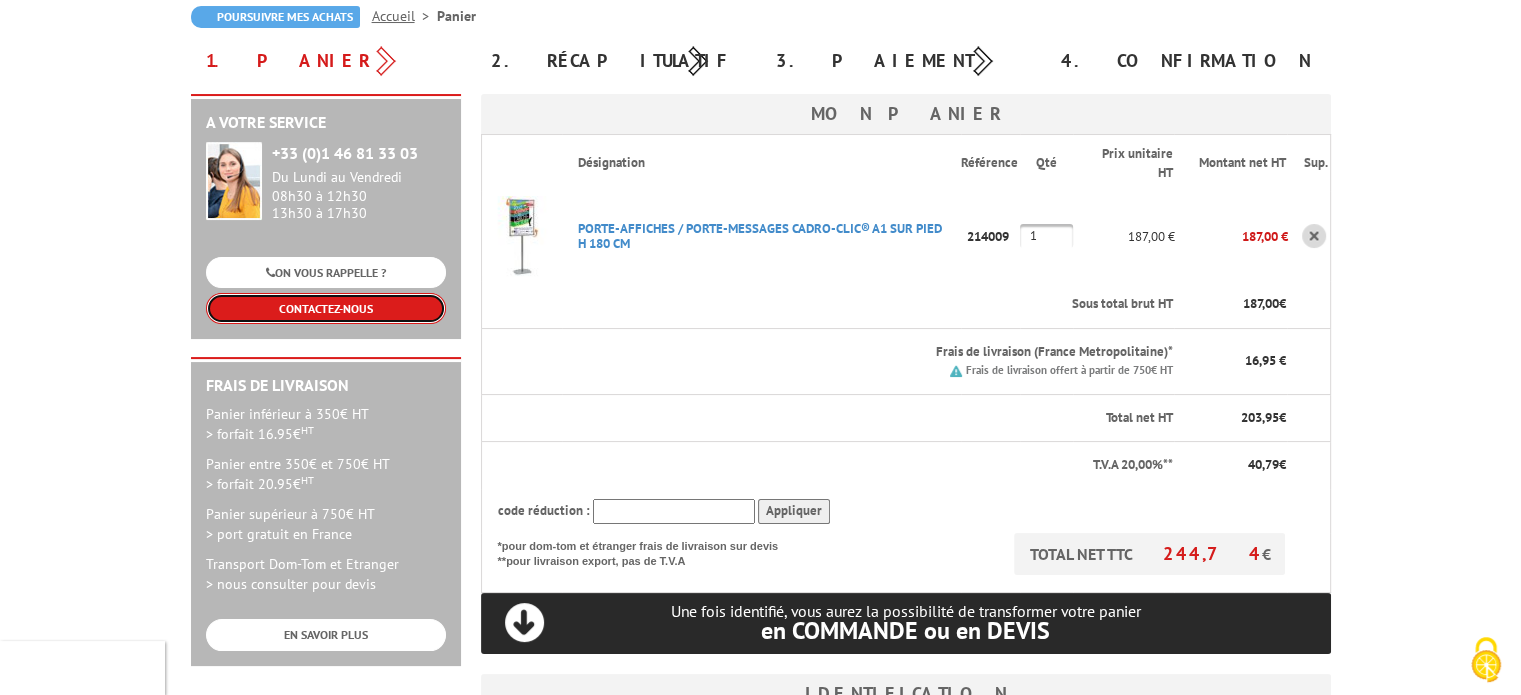 click on "CONTACTEZ-NOUS" at bounding box center [326, 308] 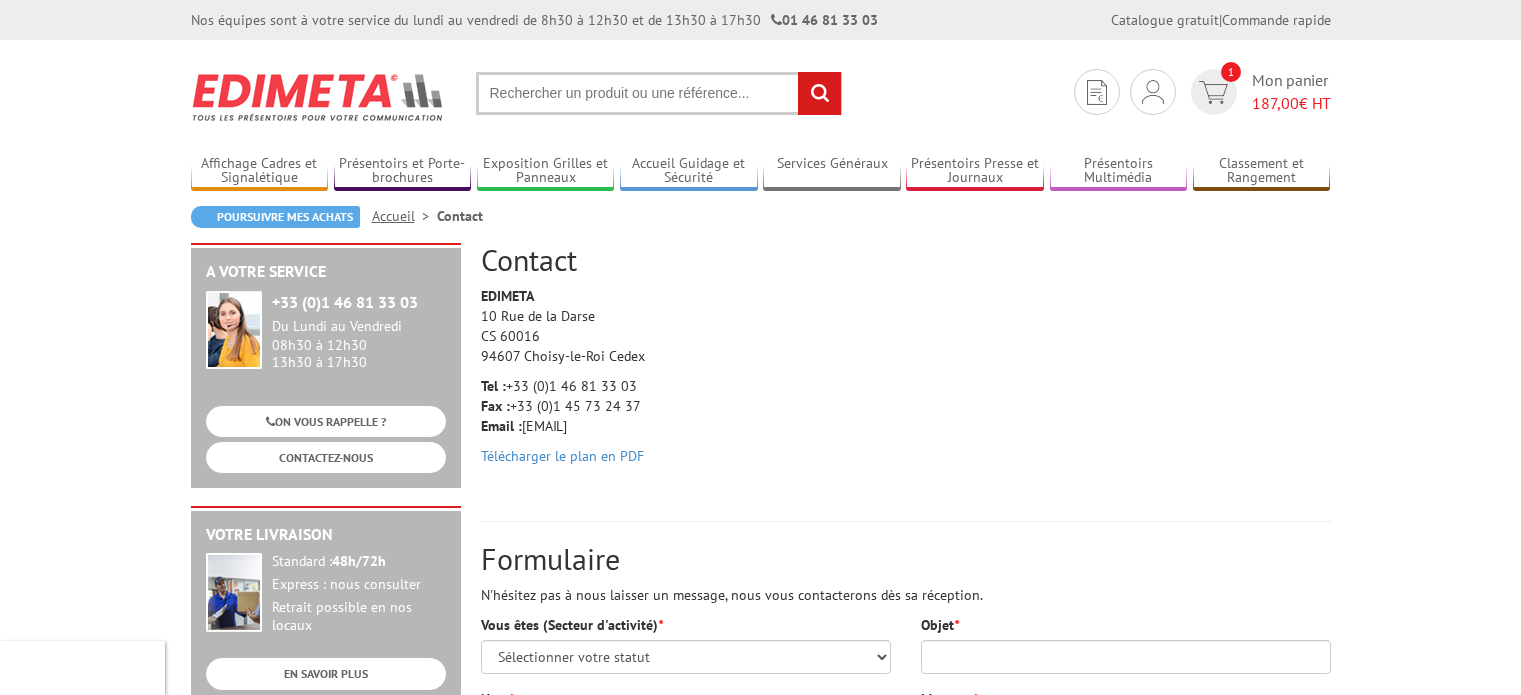 scroll, scrollTop: 0, scrollLeft: 0, axis: both 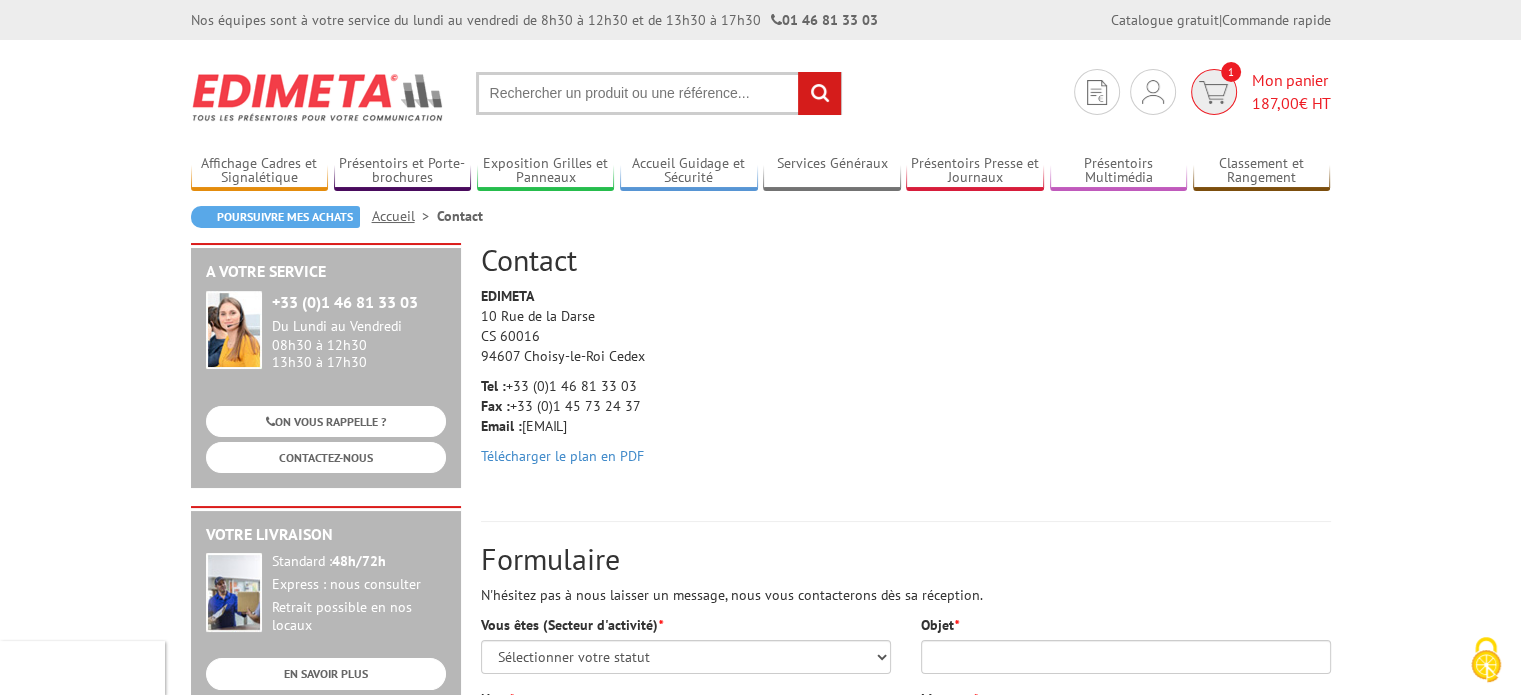 click on "Mon panier
187,00
€ HT" at bounding box center (1291, 92) 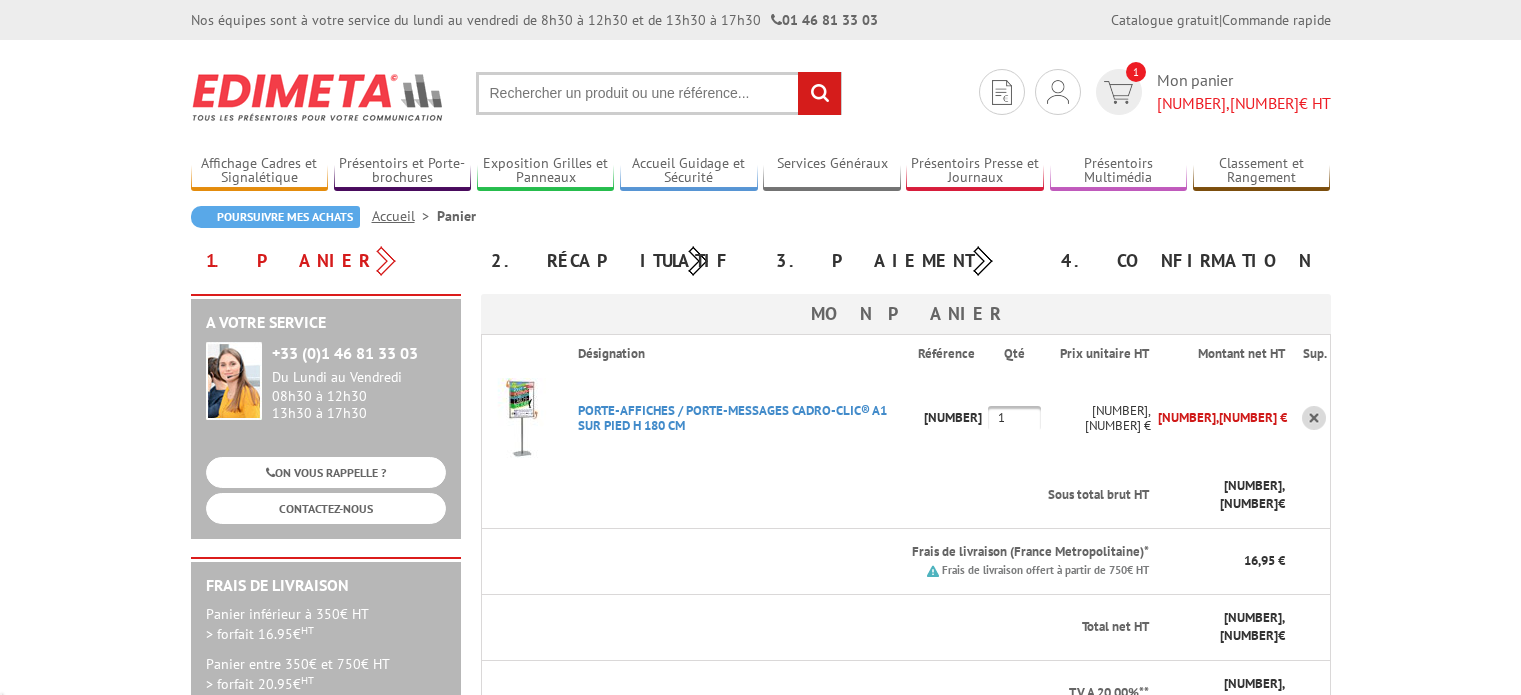 scroll, scrollTop: 0, scrollLeft: 0, axis: both 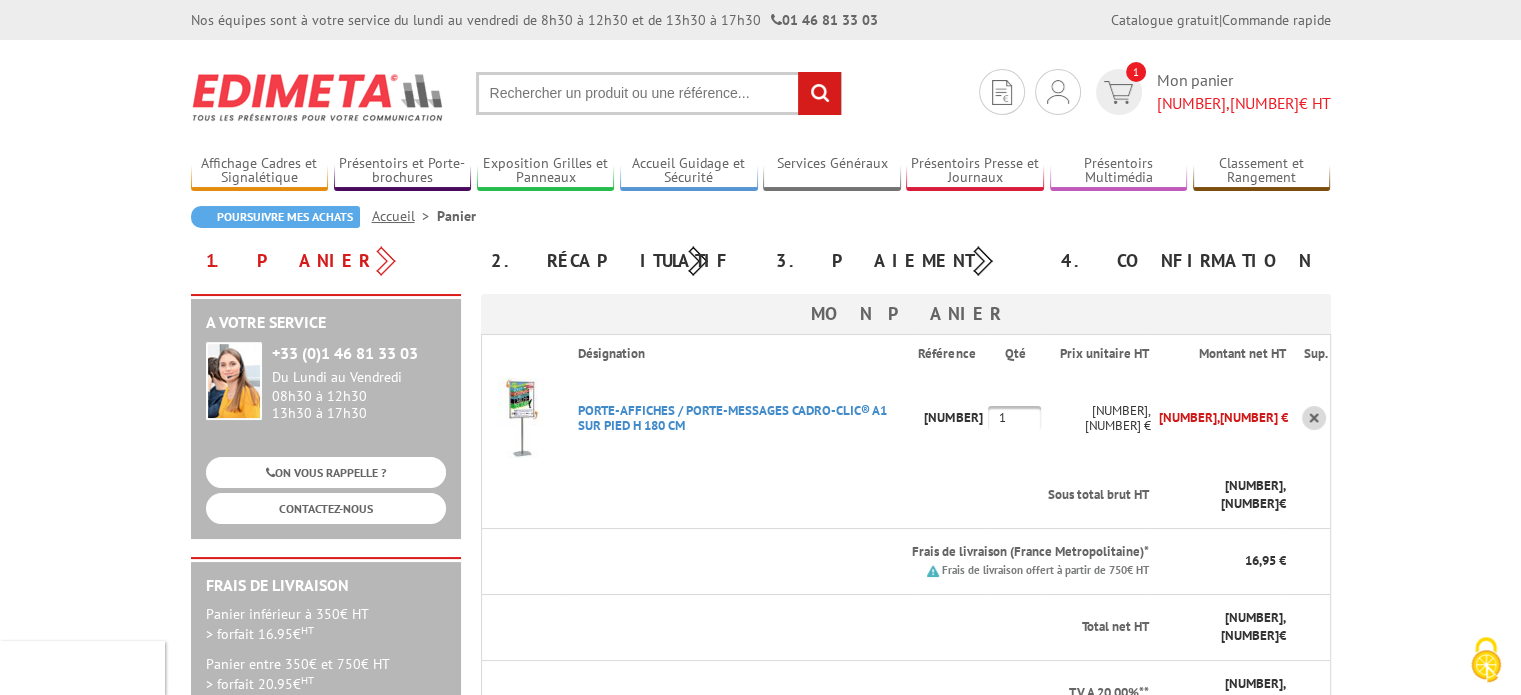 drag, startPoint x: 971, startPoint y: 433, endPoint x: 1014, endPoint y: 438, distance: 43.289722 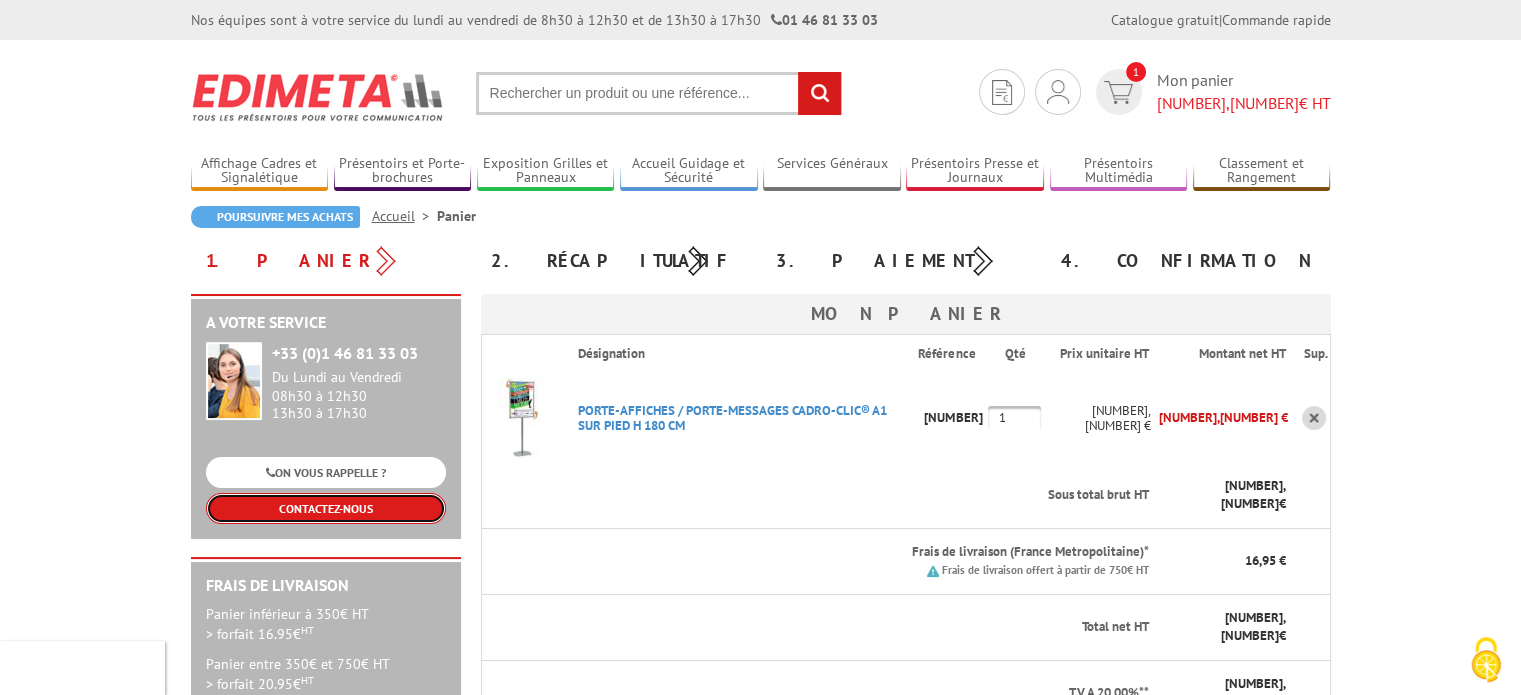 click on "CONTACTEZ-NOUS" at bounding box center (326, 508) 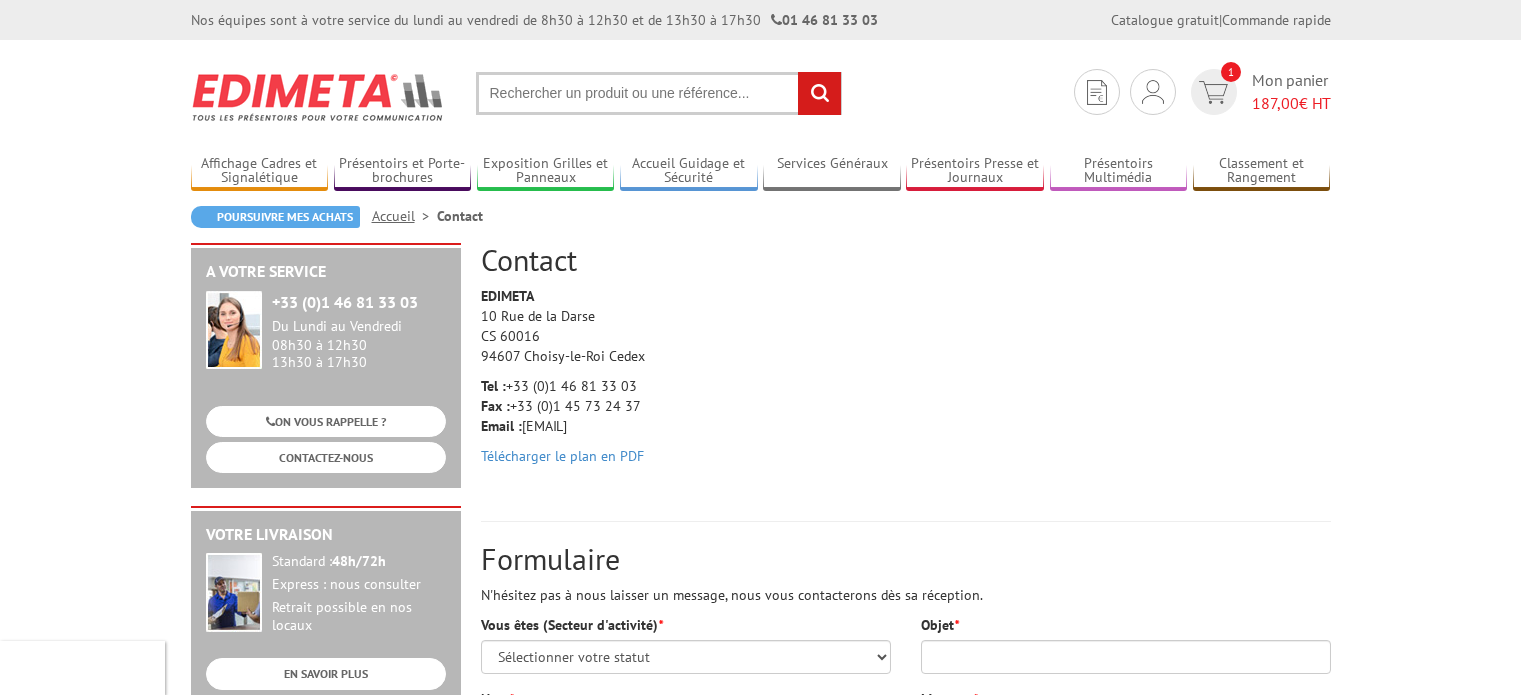 scroll, scrollTop: 0, scrollLeft: 0, axis: both 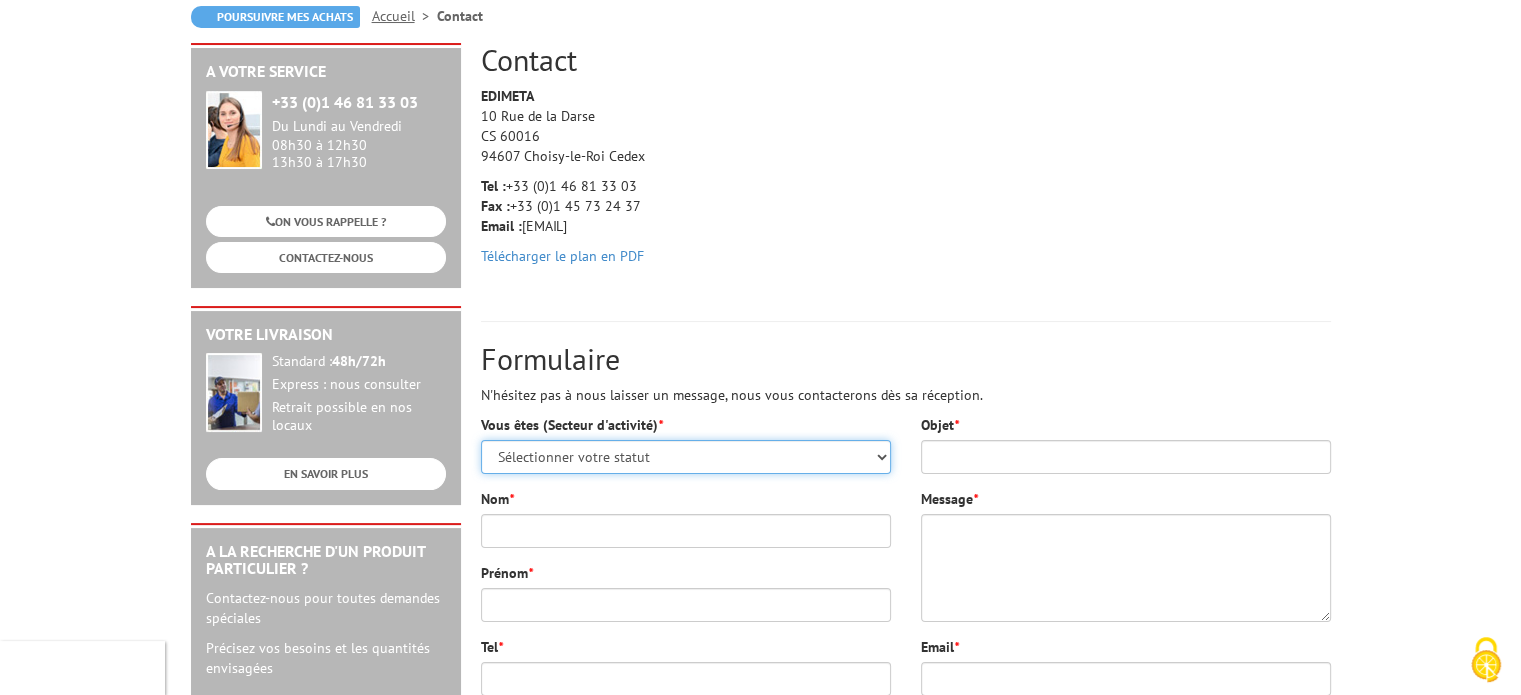 click on "Sélectionner votre statut
Administrations et collectivités
Magasins et commerces
Entreprises du secteur privé
Comités d'entreprises" at bounding box center (686, 457) 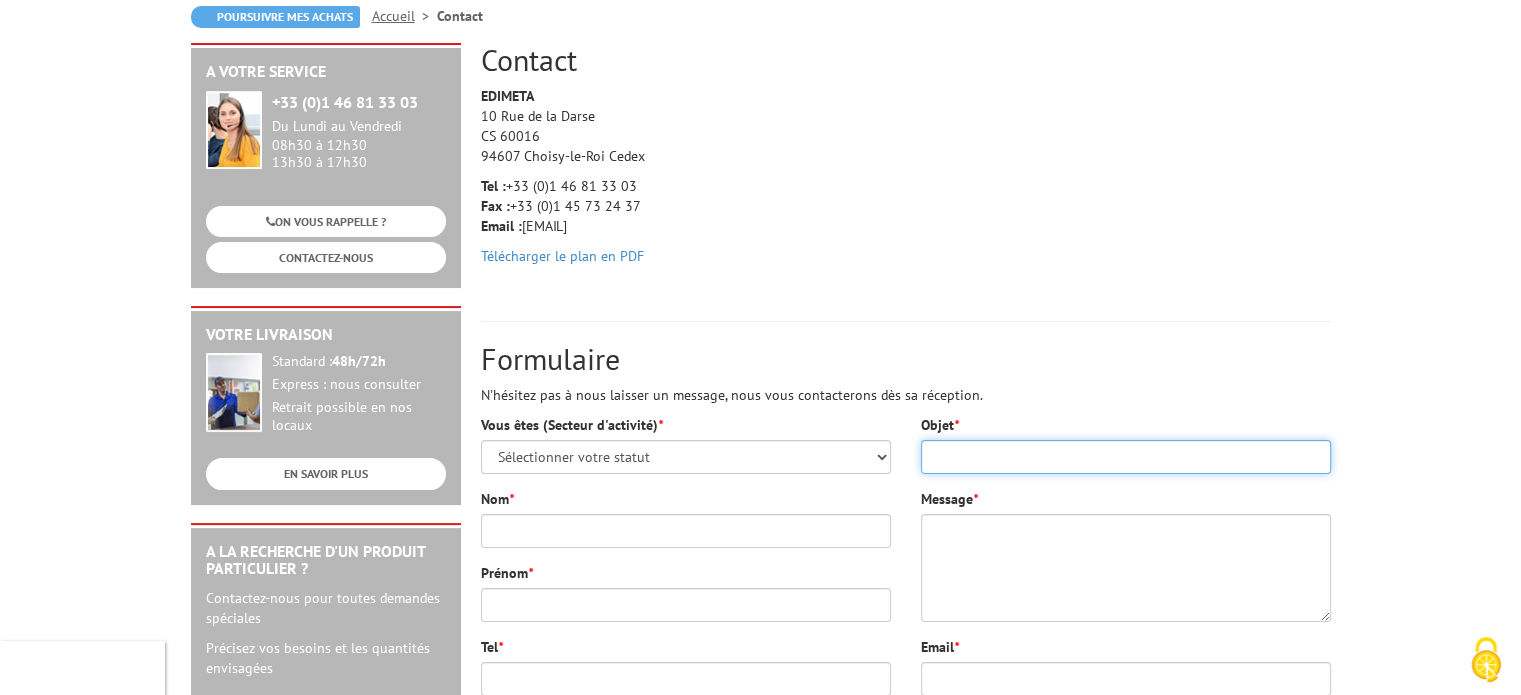 click on "Objet  *" at bounding box center [1126, 457] 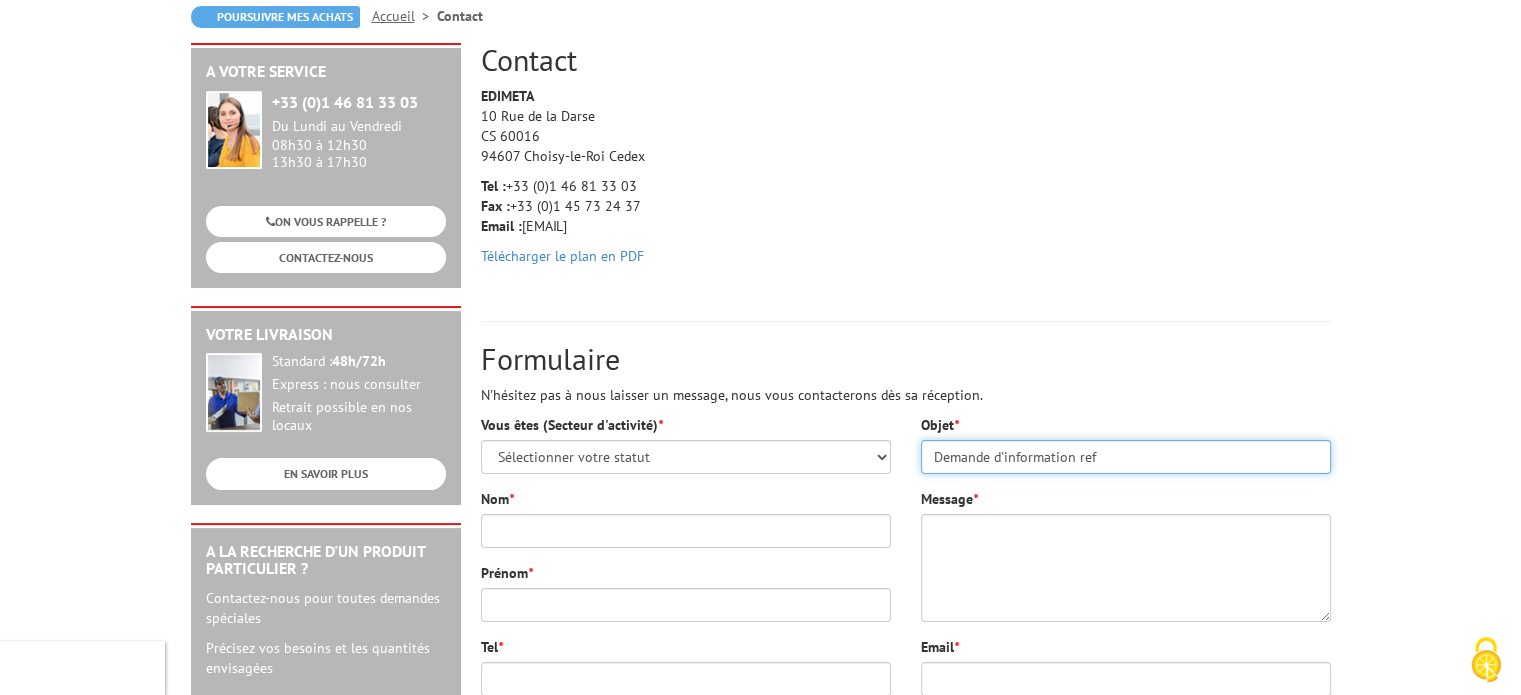 paste on "214009" 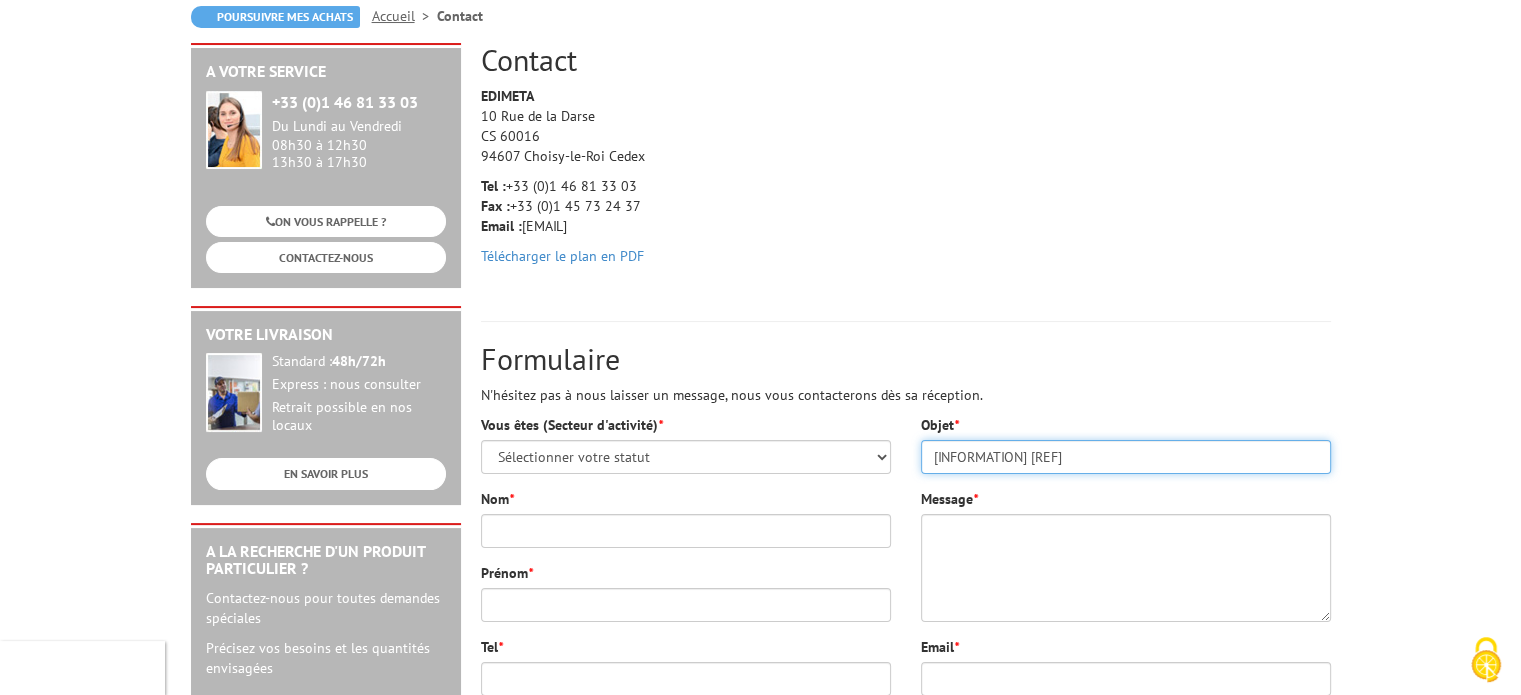type on "[INFORMATION] [REF]" 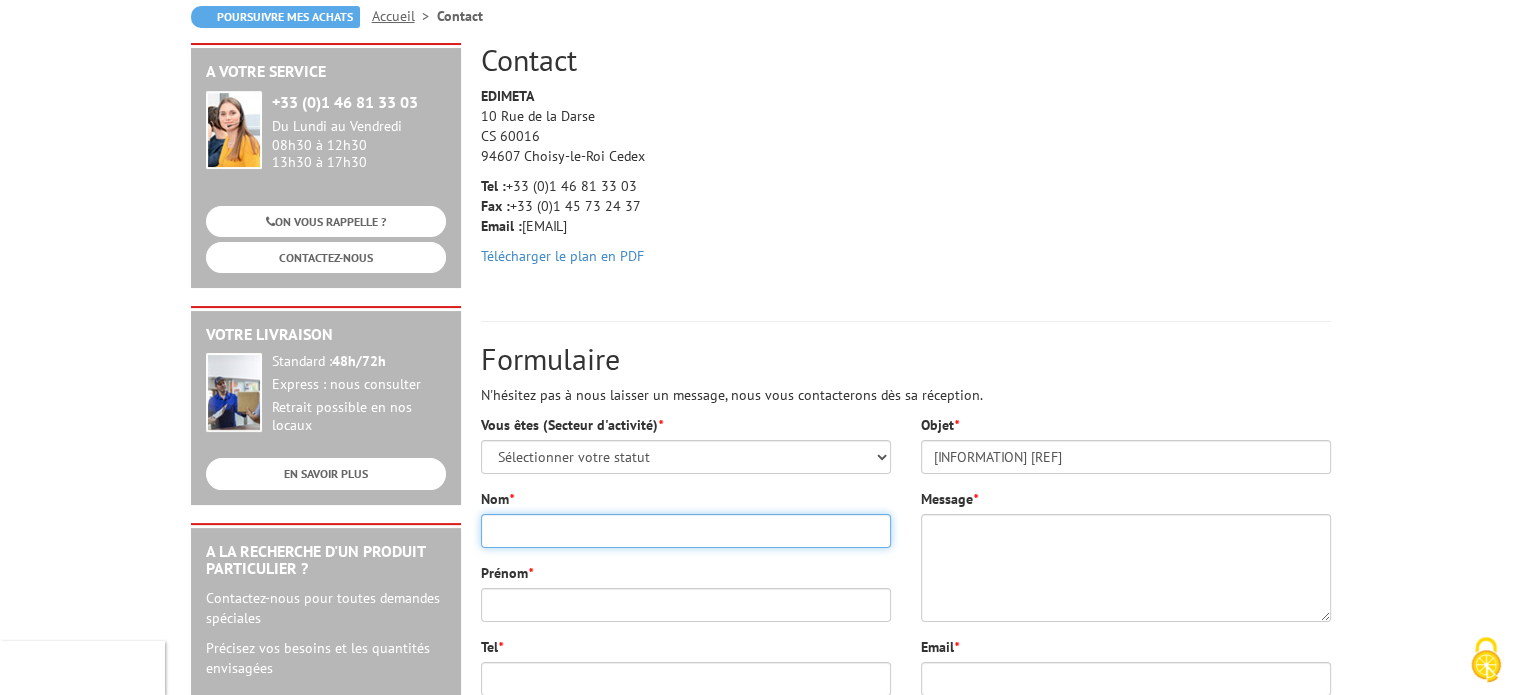 click on "Nom  *" at bounding box center [686, 531] 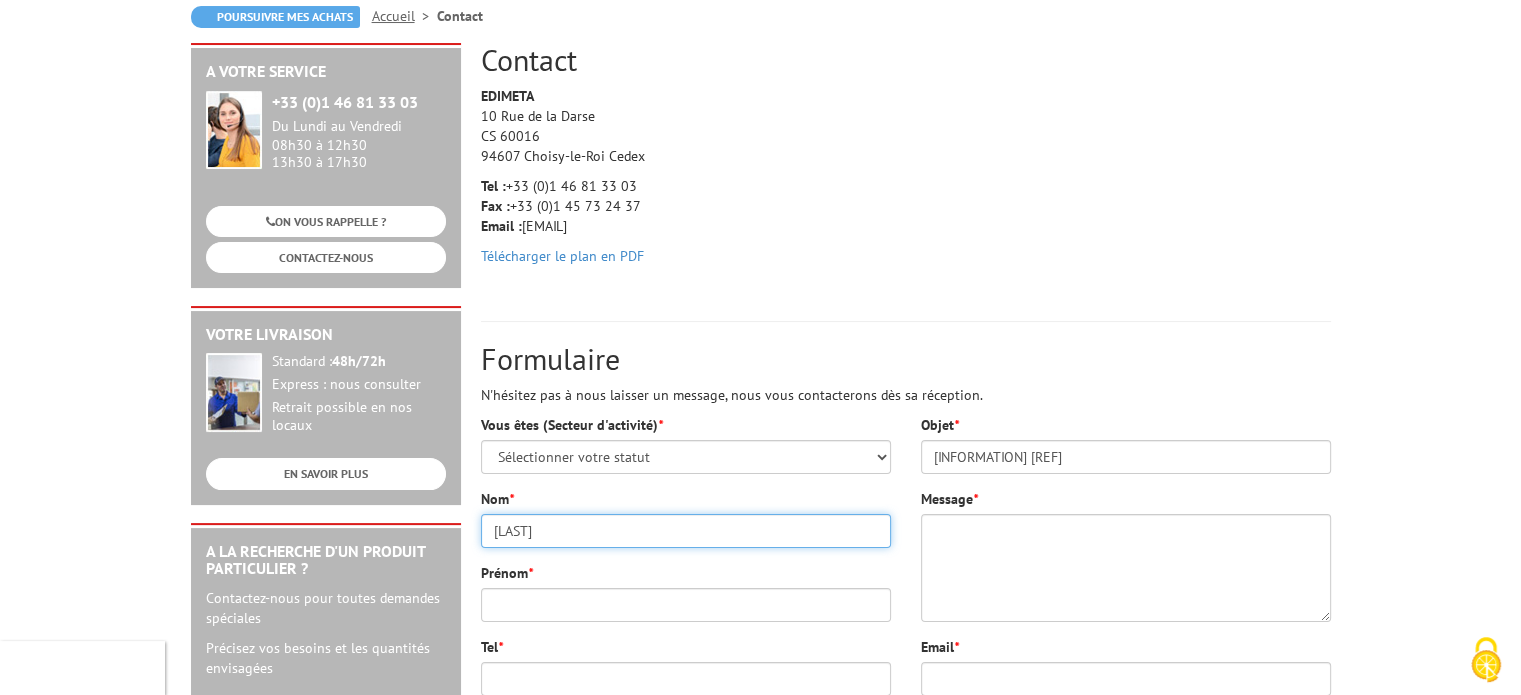 type on "[LAST]" 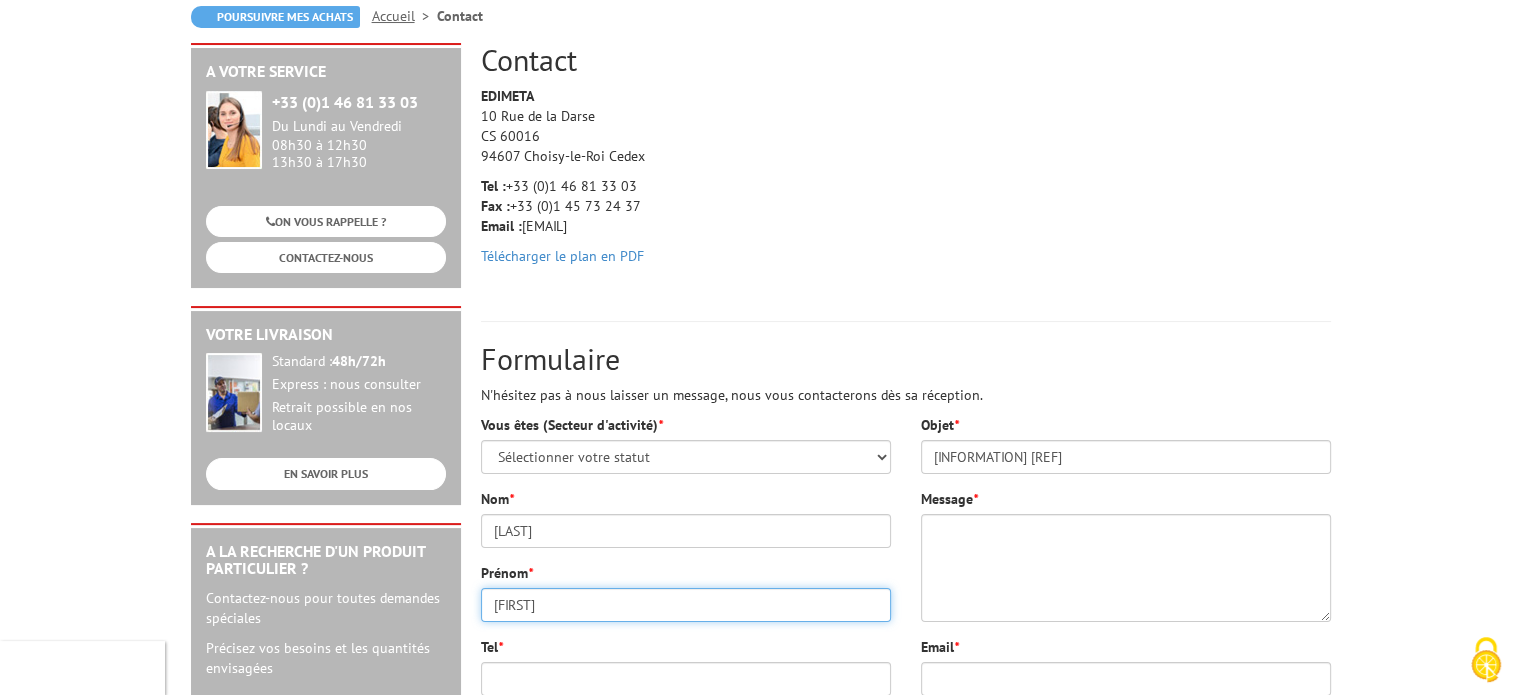 type on "[FIRST]" 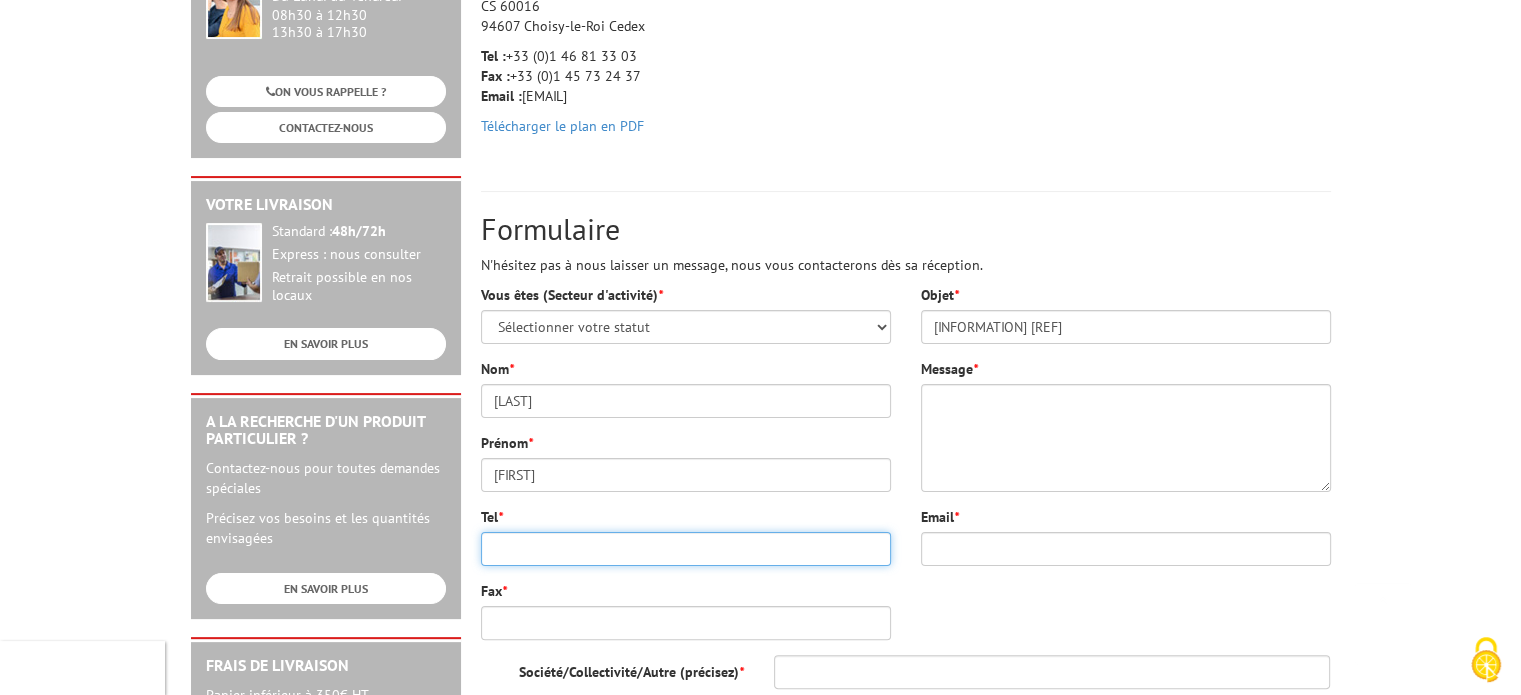 scroll, scrollTop: 500, scrollLeft: 0, axis: vertical 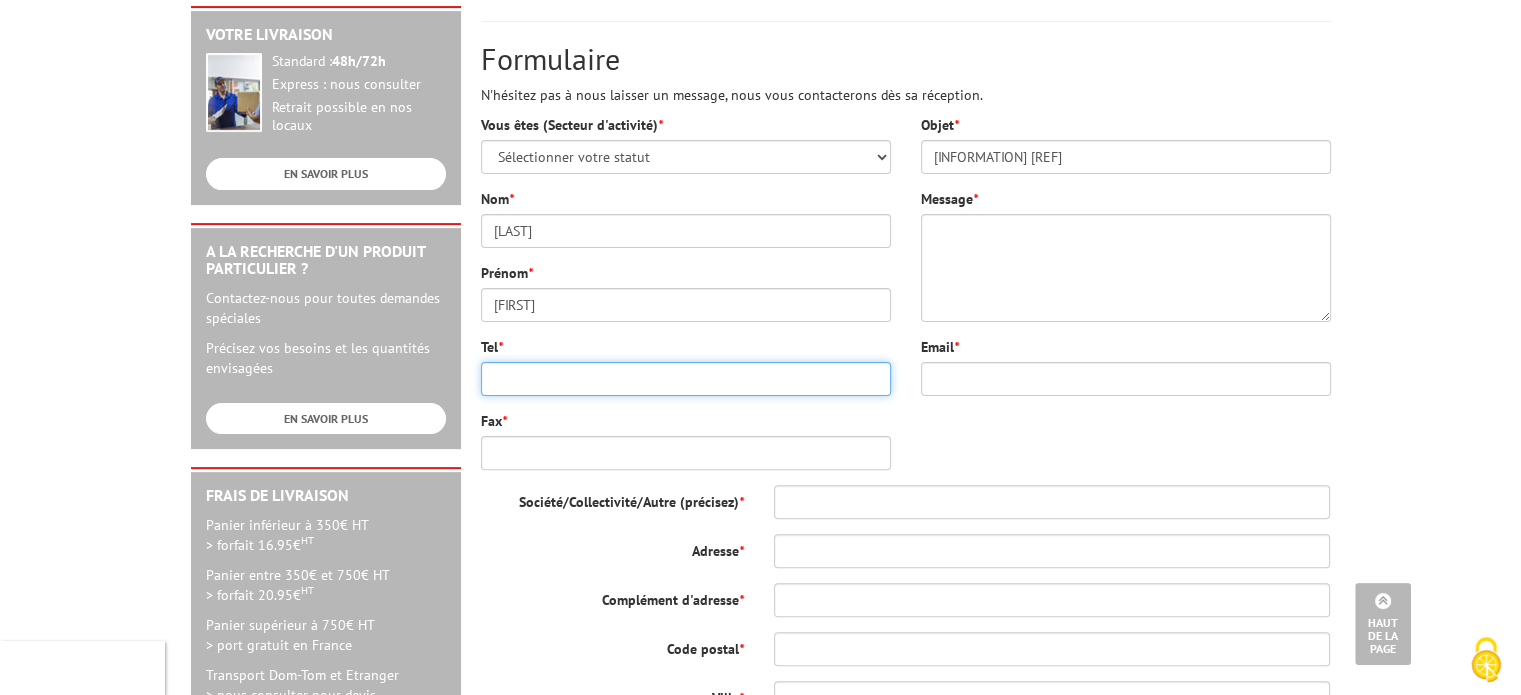 click on "Tel  *" at bounding box center (686, 379) 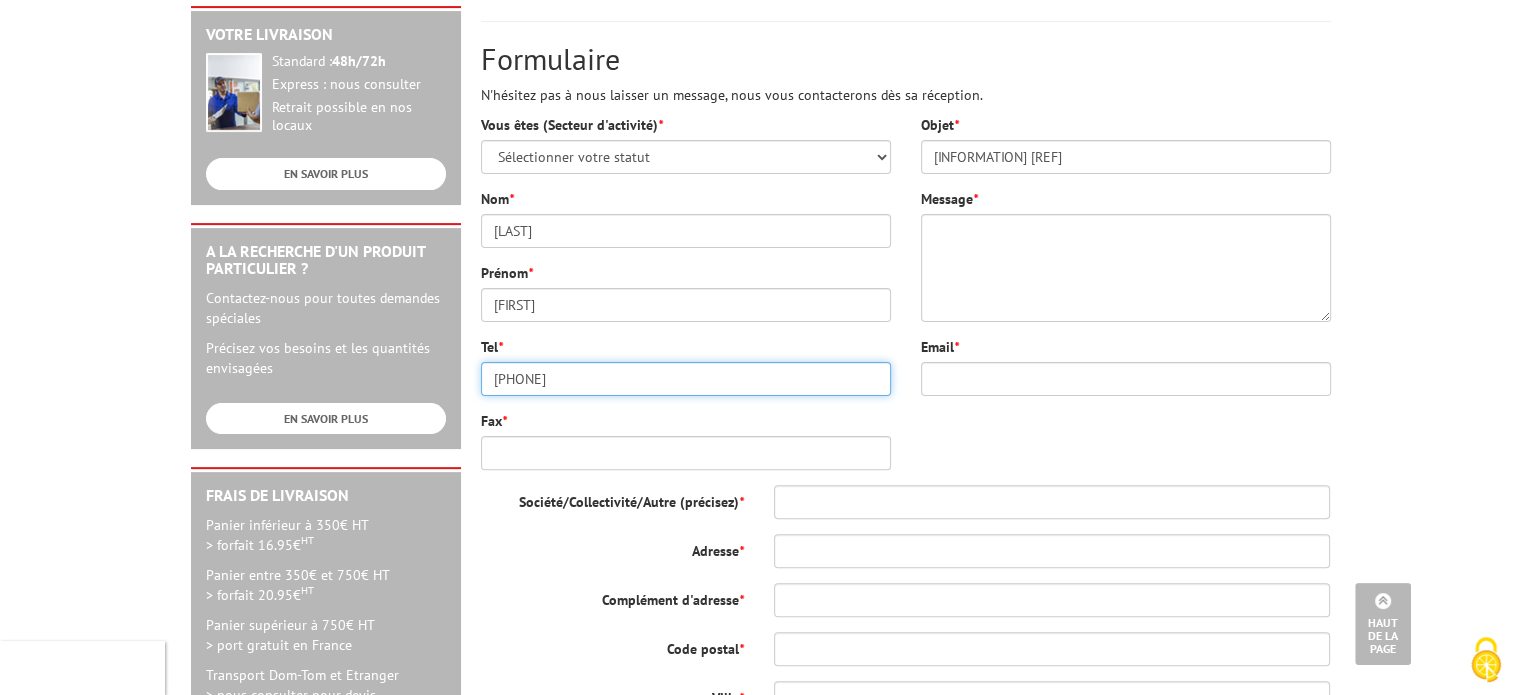type on "[PHONE]" 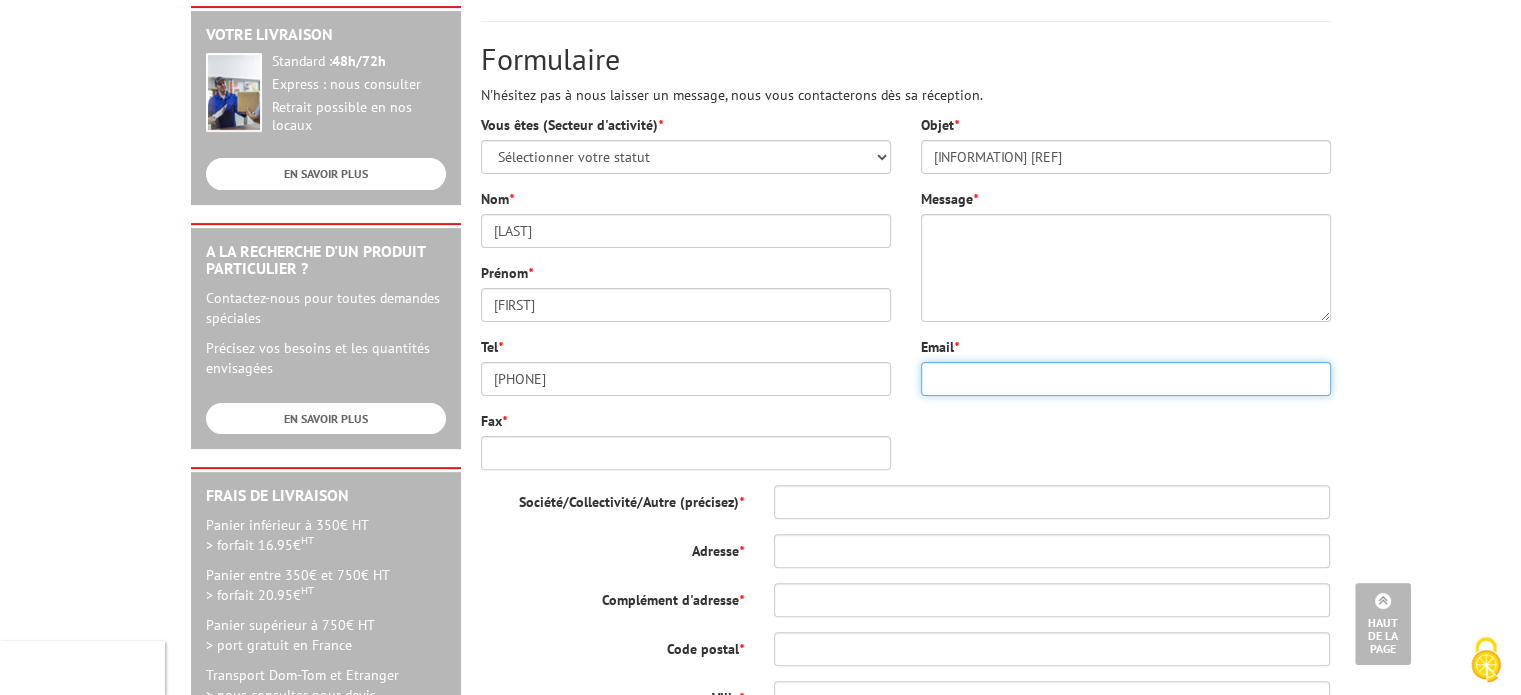 click on "Email  *" at bounding box center [1126, 379] 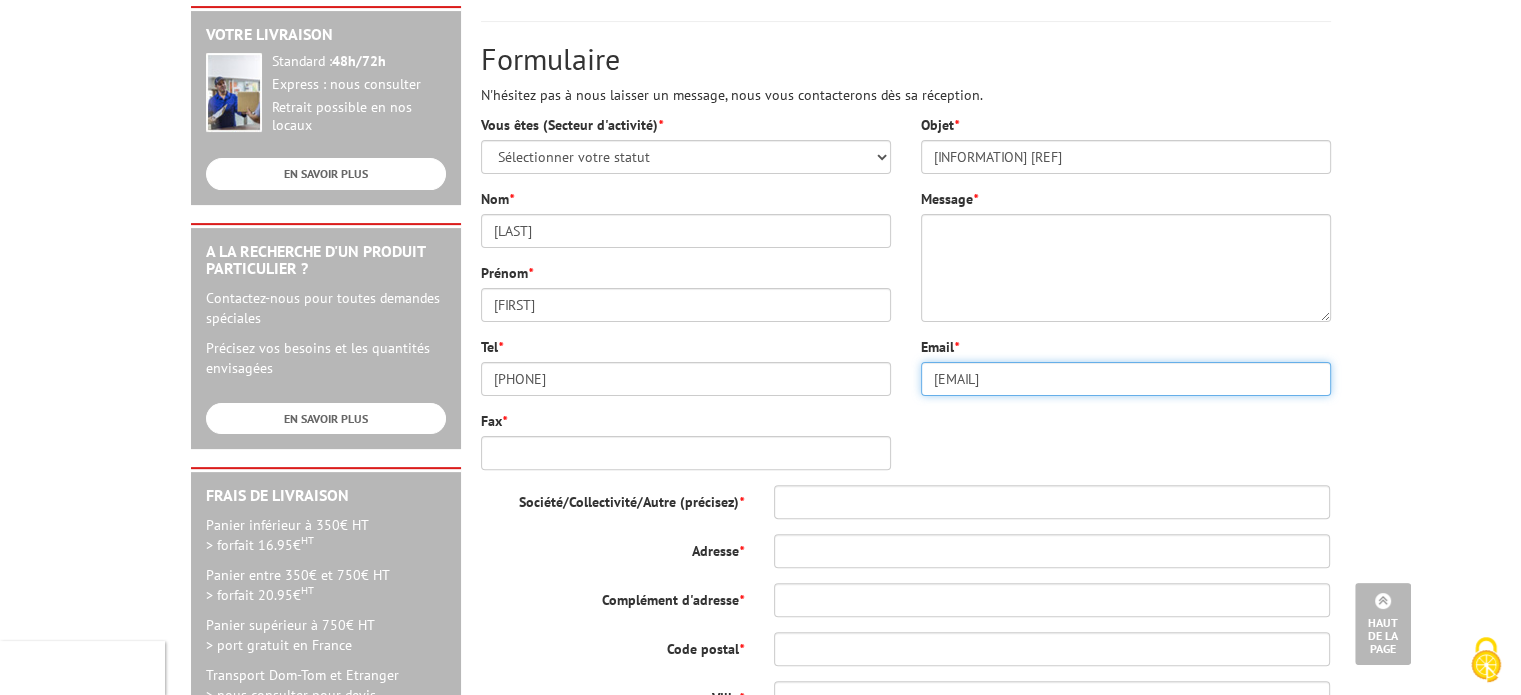 type on "[STREET], [CITY]" 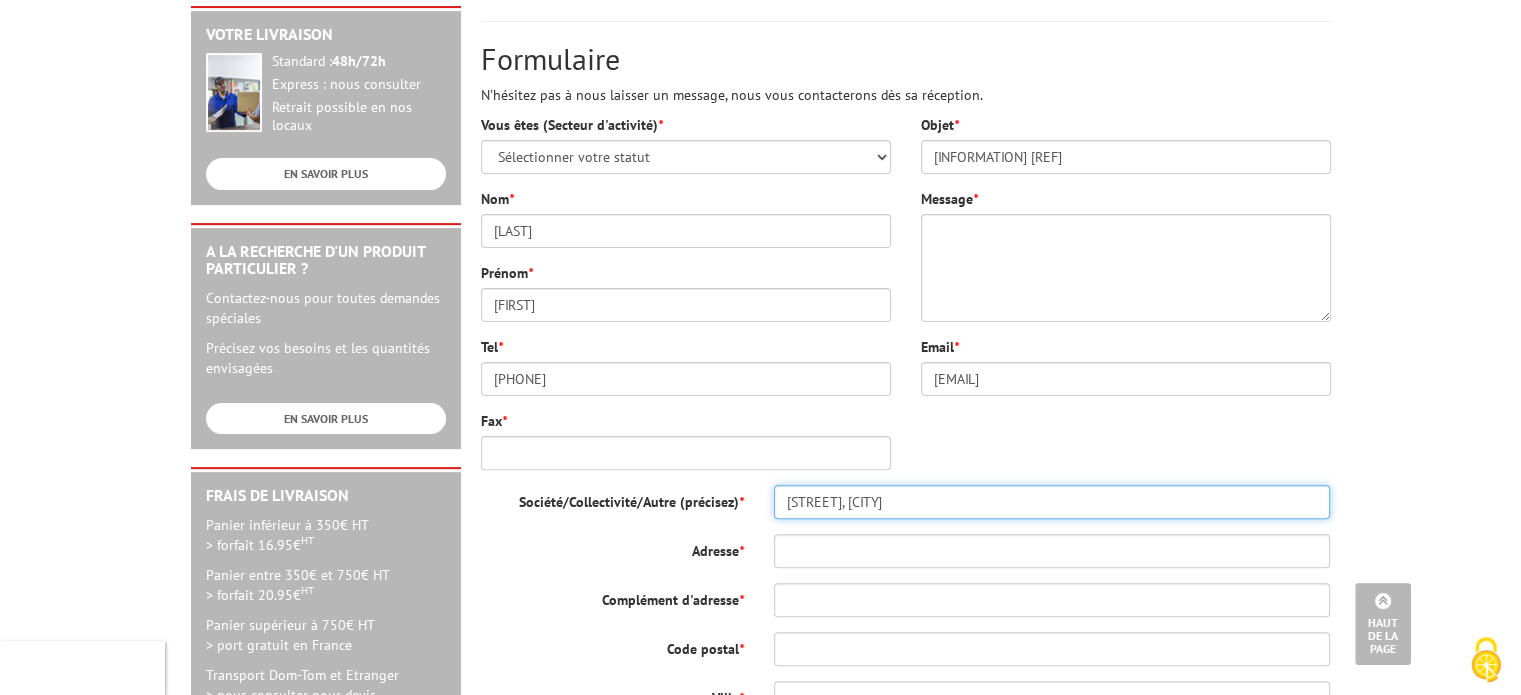 type on "[NUMBER] [STREET]" 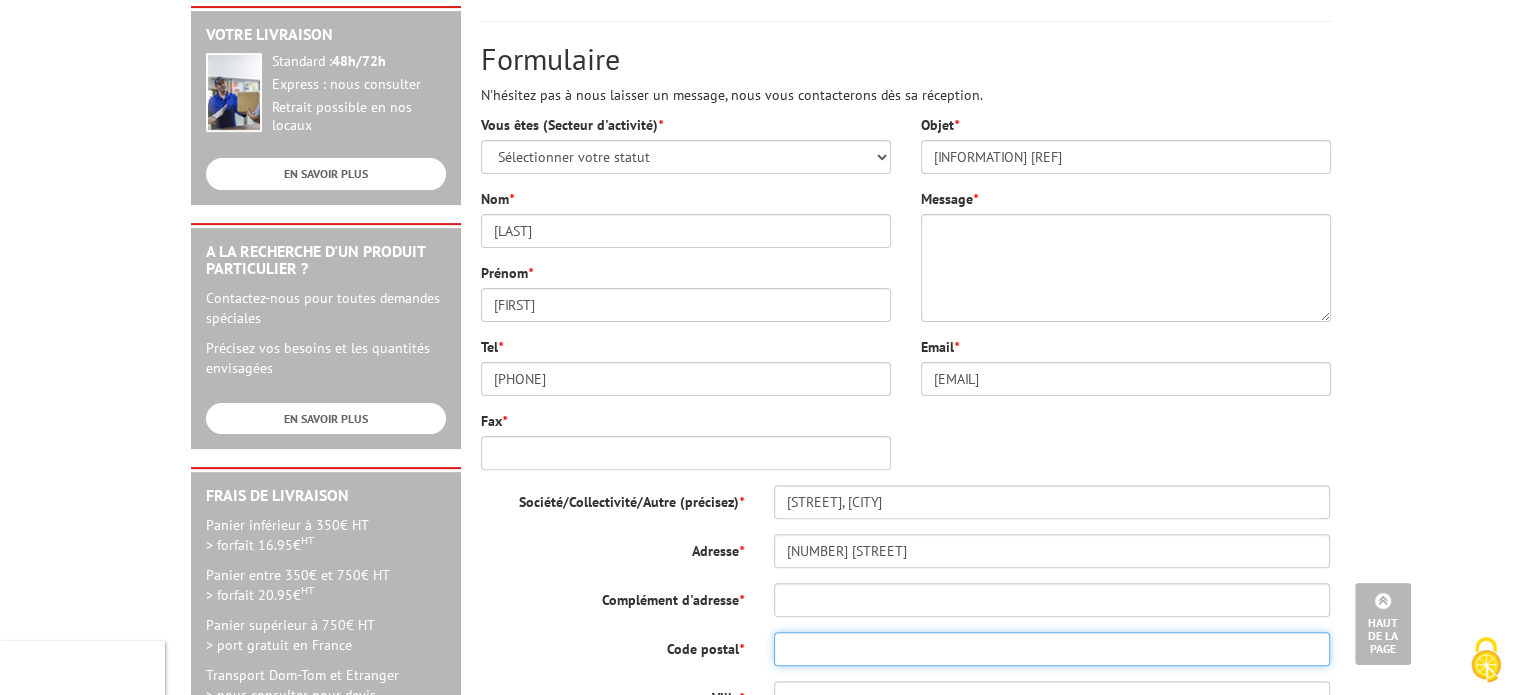 type on "[NUMBER]" 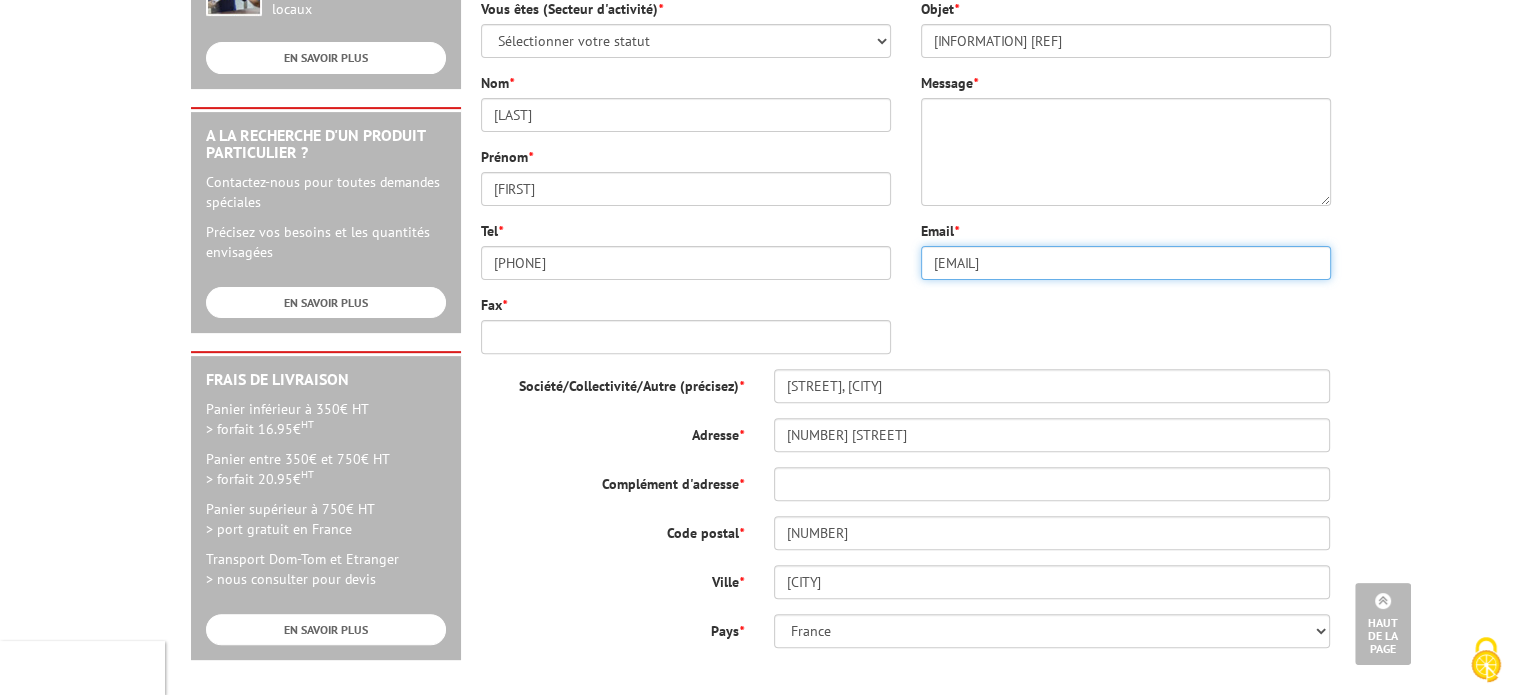 scroll, scrollTop: 300, scrollLeft: 0, axis: vertical 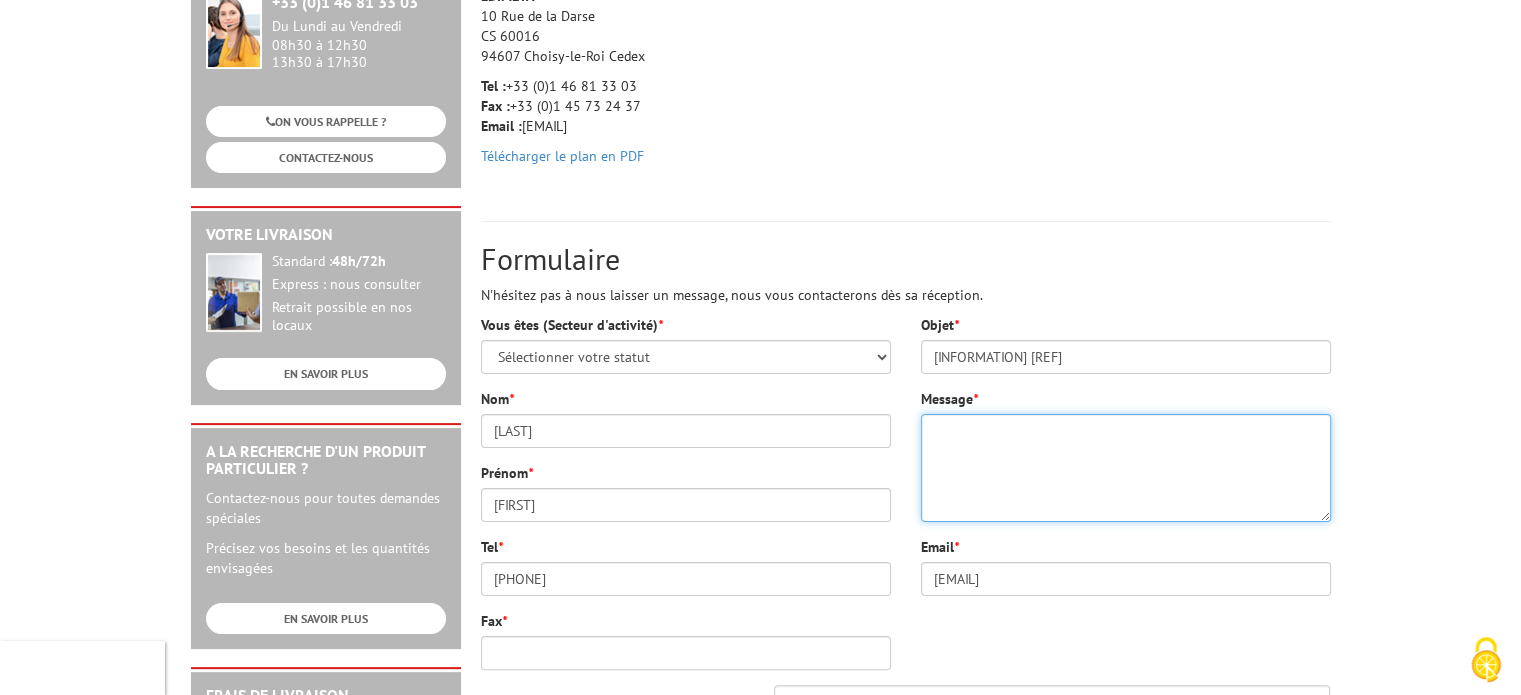click on "Message  *" at bounding box center (1126, 468) 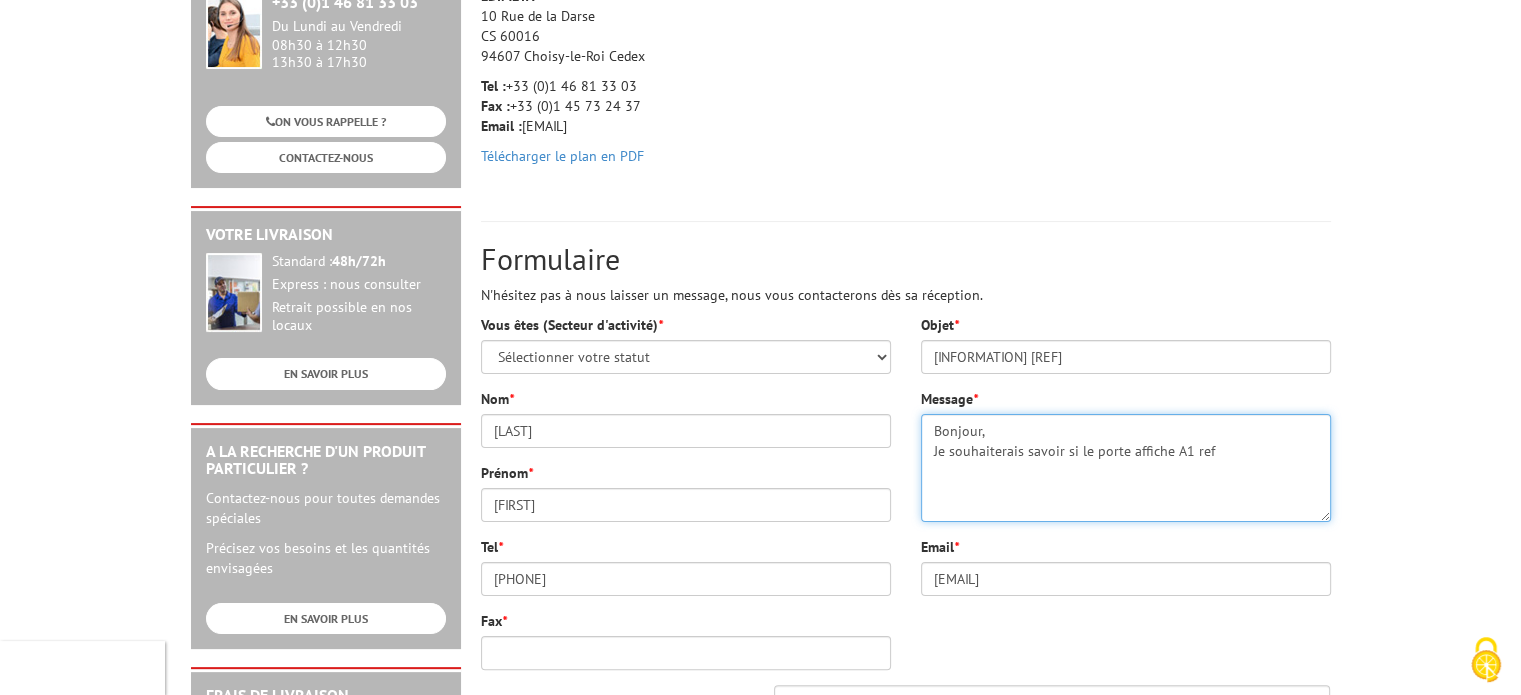 paste on "214009" 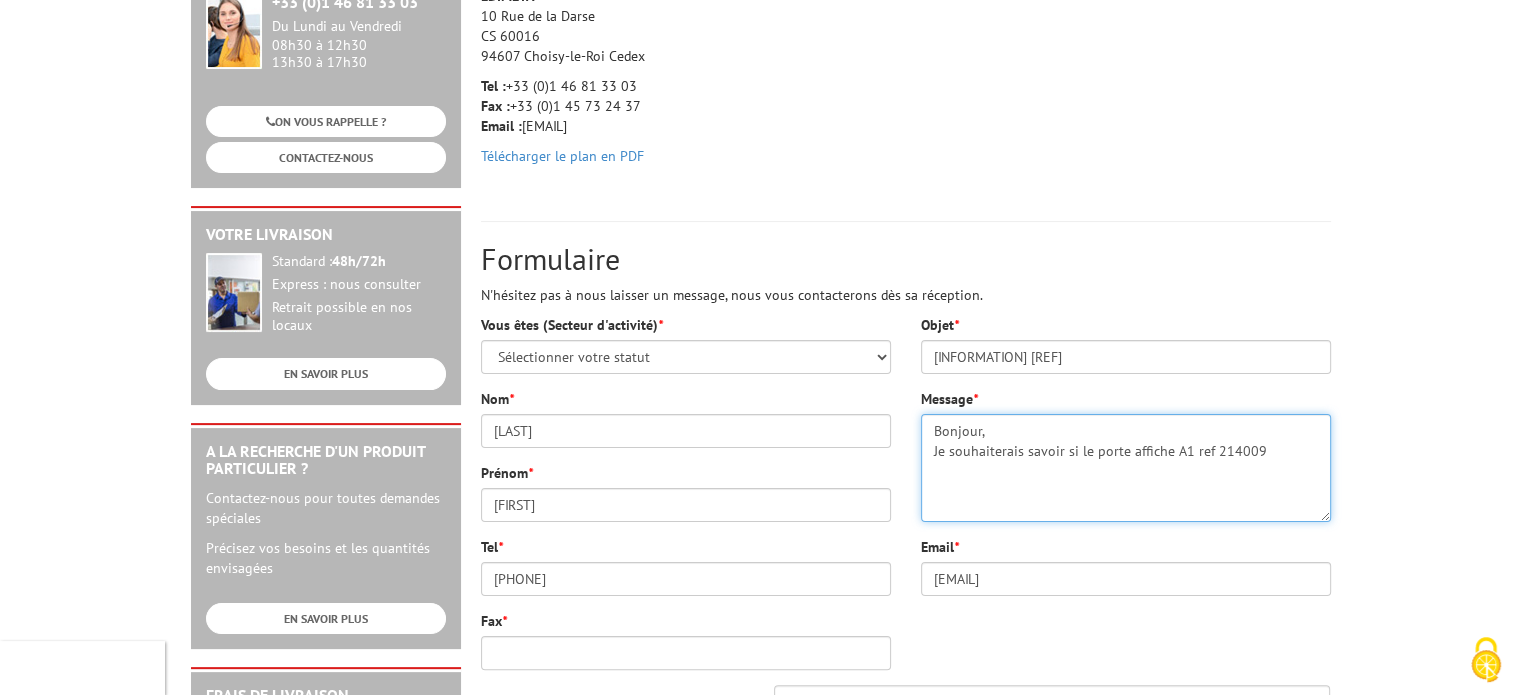 click on "Bonjour,
Je souhaiterais savoir si le porte affiche A1 ref 214009" at bounding box center (1126, 468) 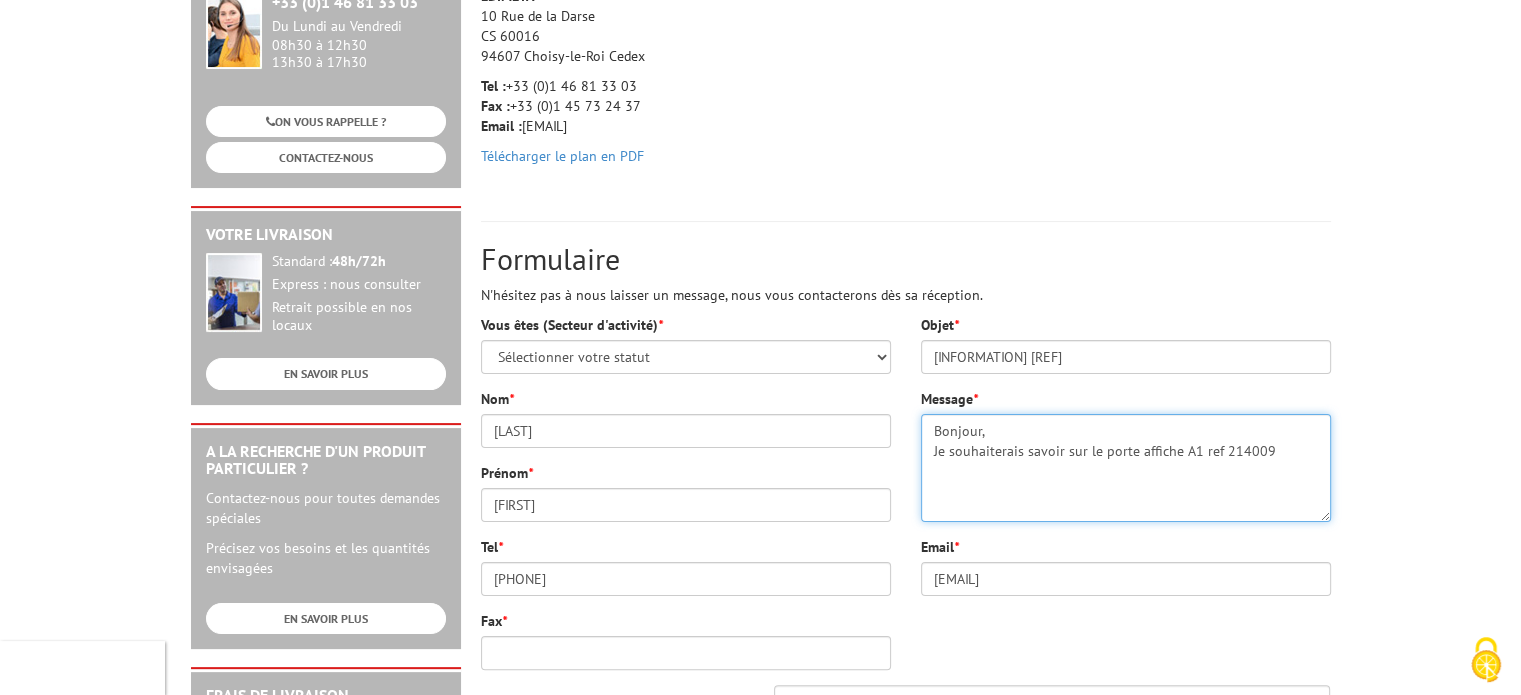 click on "Bonjour,
Je souhaiterais savoir sur le porte affiche A1 ref 214009" at bounding box center [1126, 468] 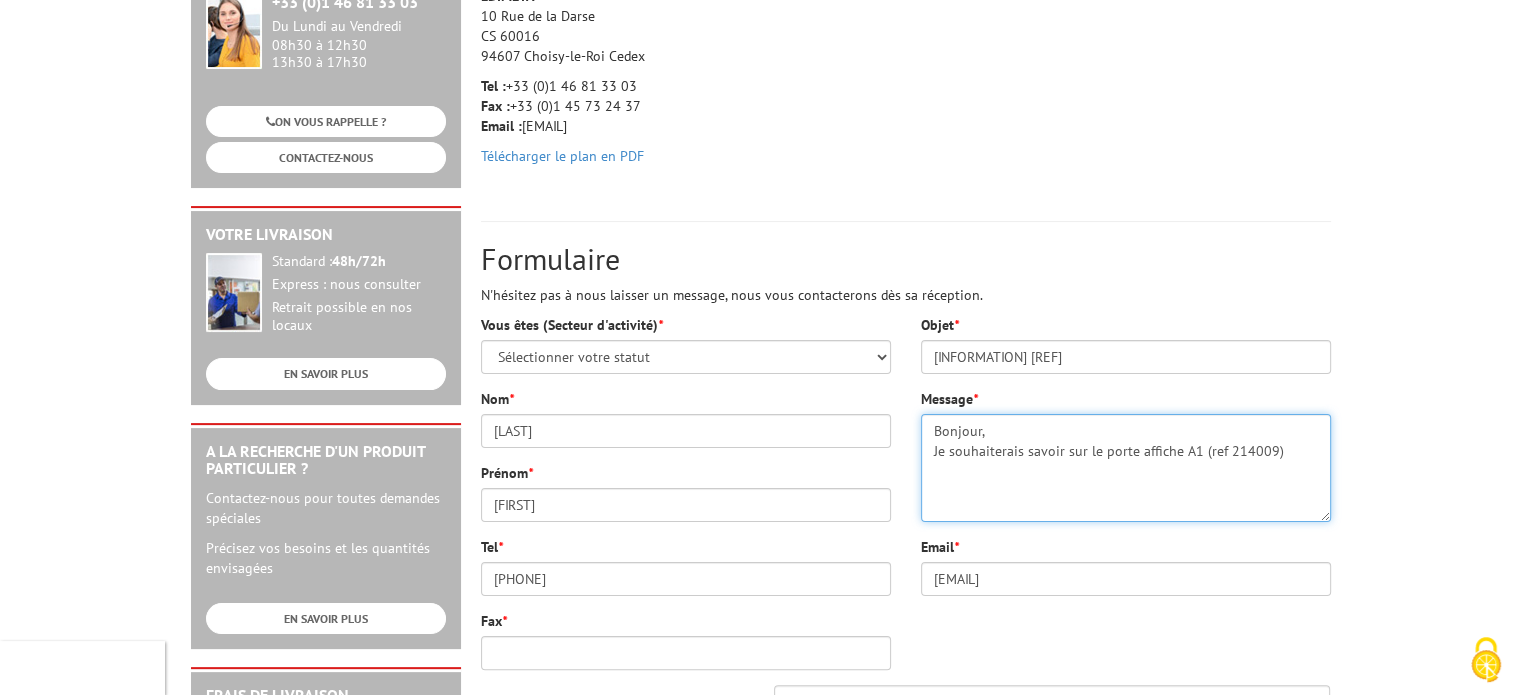 click on "Bonjour,
Je souhaiterais savoir sur le porte affiche A1 (ref 214009)" at bounding box center [1126, 468] 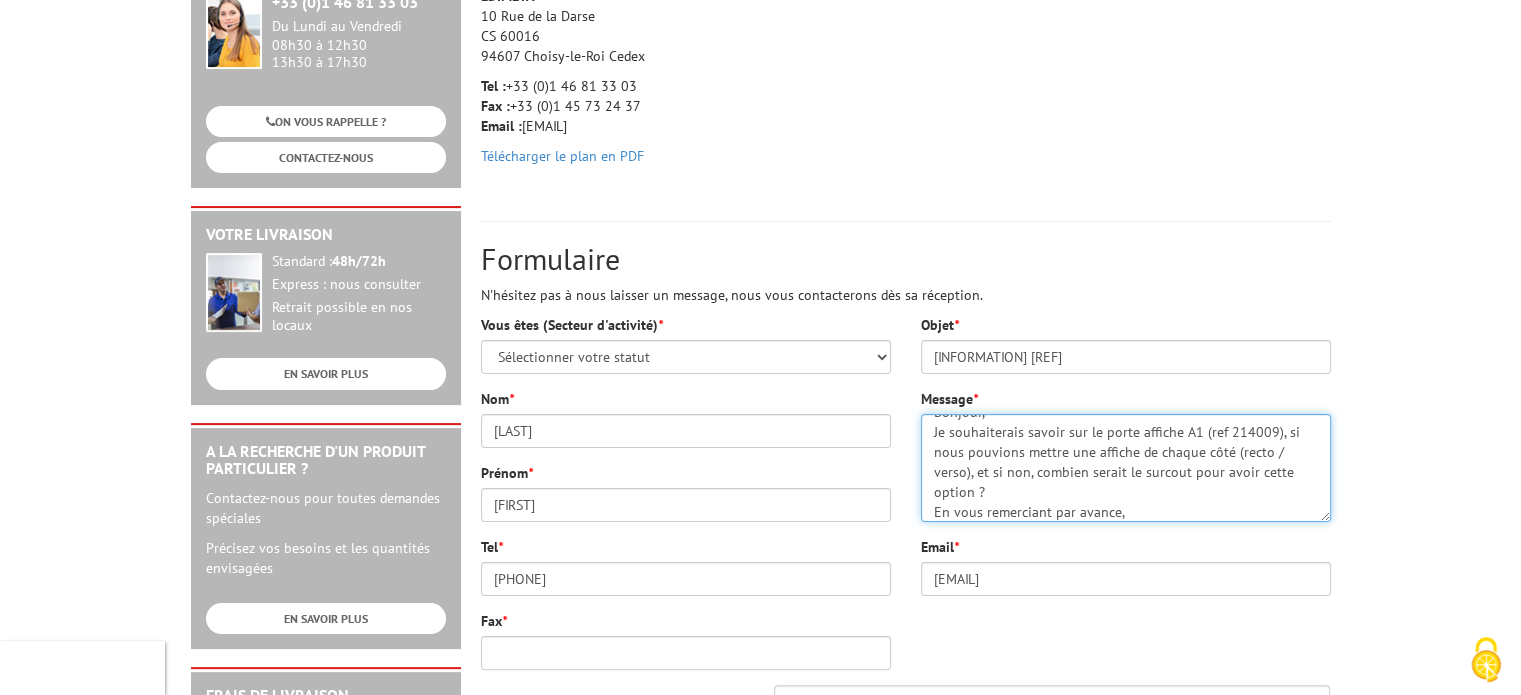 scroll, scrollTop: 39, scrollLeft: 0, axis: vertical 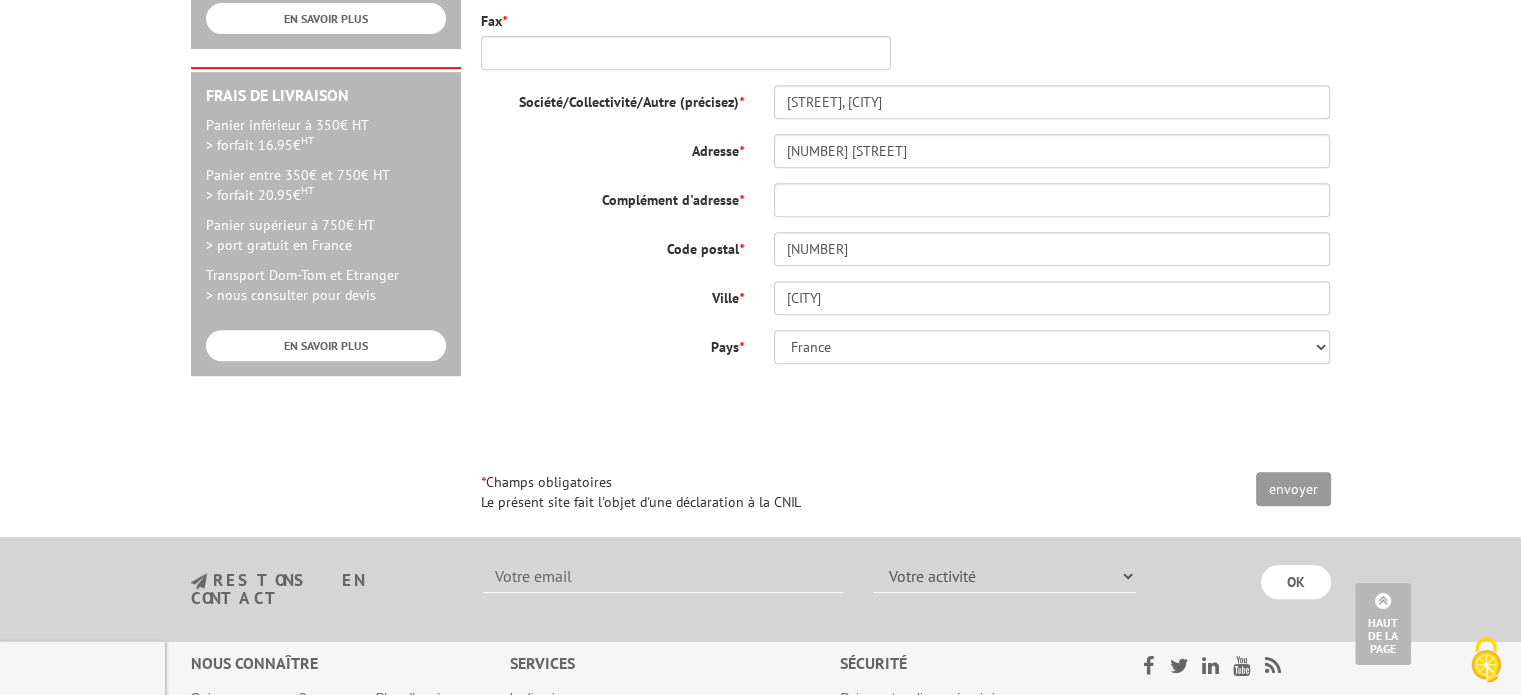 type on "Bonjour,
Je souhaiterais savoir sur le porte affiche A1 (ref 214009), si nous pouvions mettre une affiche de chaque côté (recto / verso), et si non, combien serait le surcout pour avoir cette option ?
En vous remerciant par avance,
Cordialement," 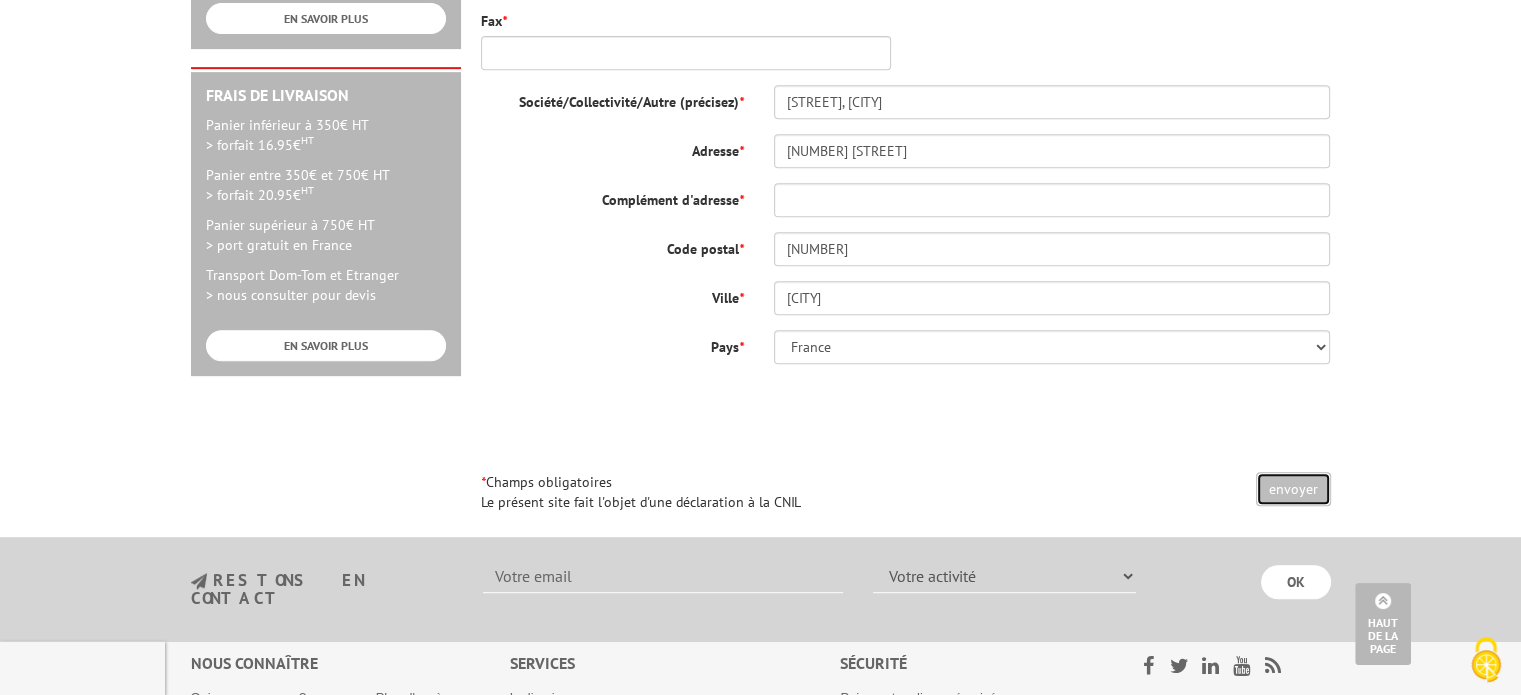 drag, startPoint x: 1298, startPoint y: 491, endPoint x: 941, endPoint y: 127, distance: 509.84802 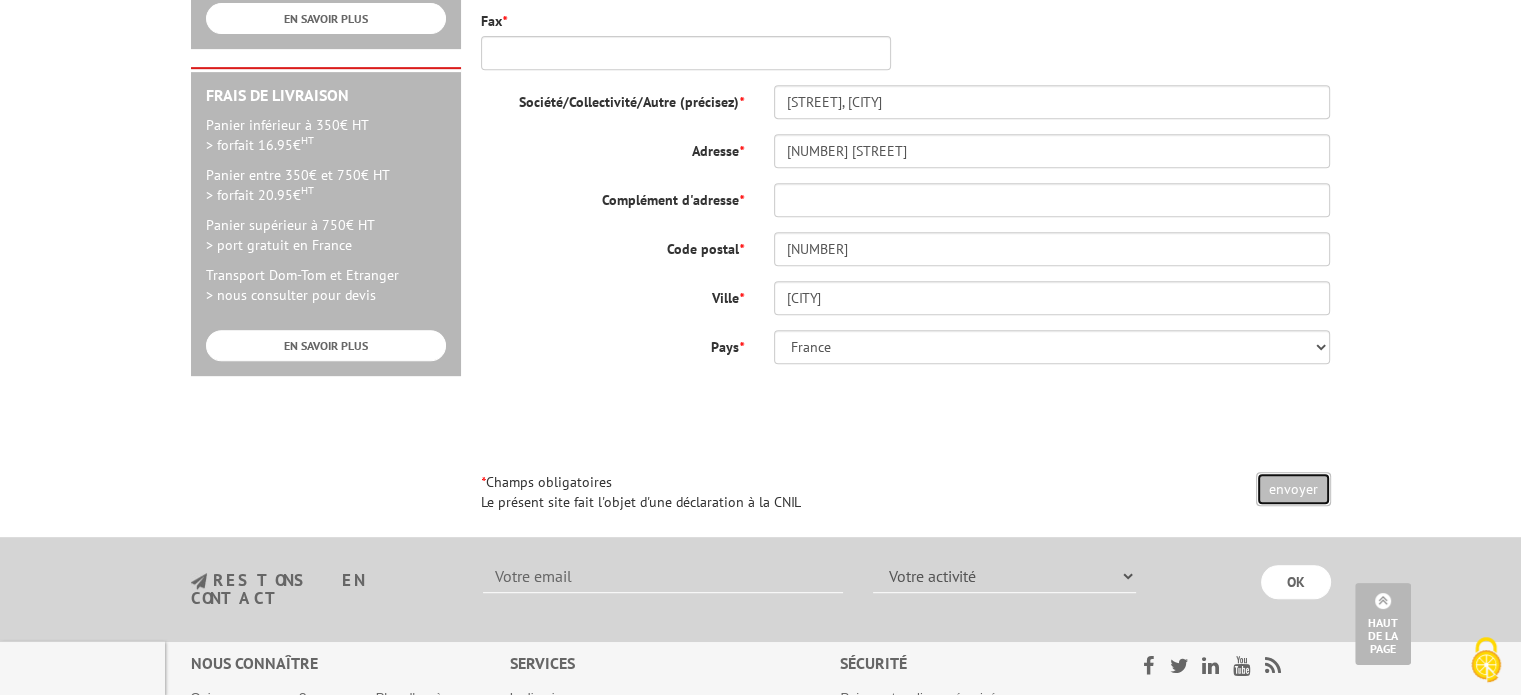 click on "envoyer" at bounding box center [1293, 489] 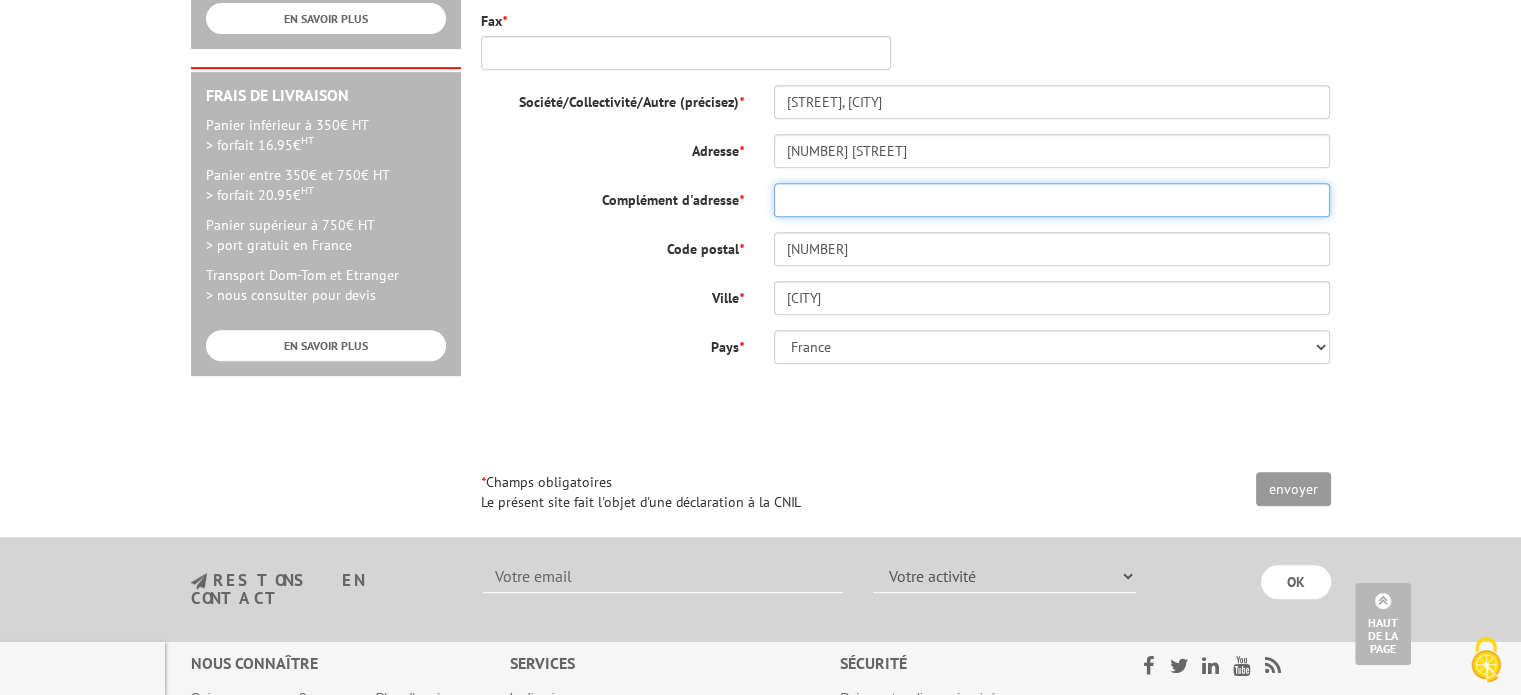 click on "[ADDRESS]" at bounding box center (1052, 200) 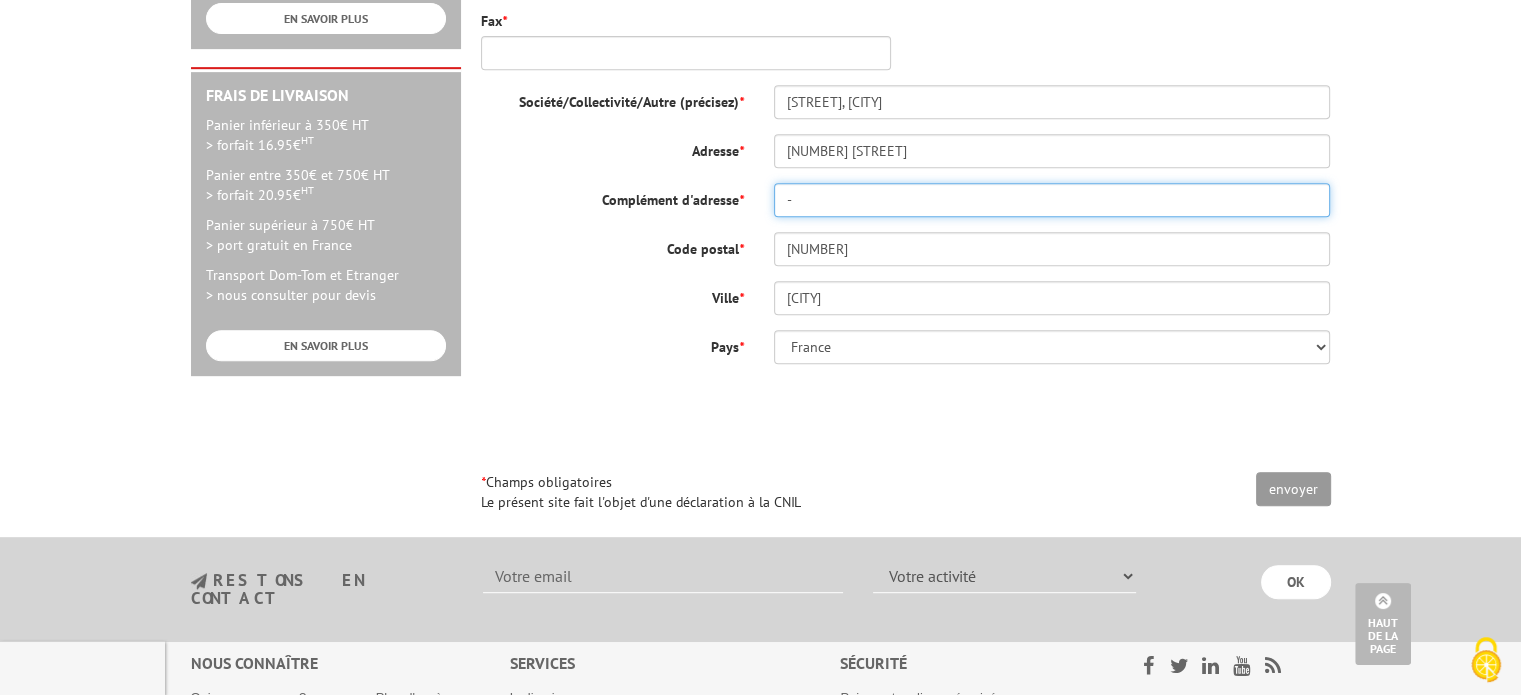 scroll, scrollTop: 600, scrollLeft: 0, axis: vertical 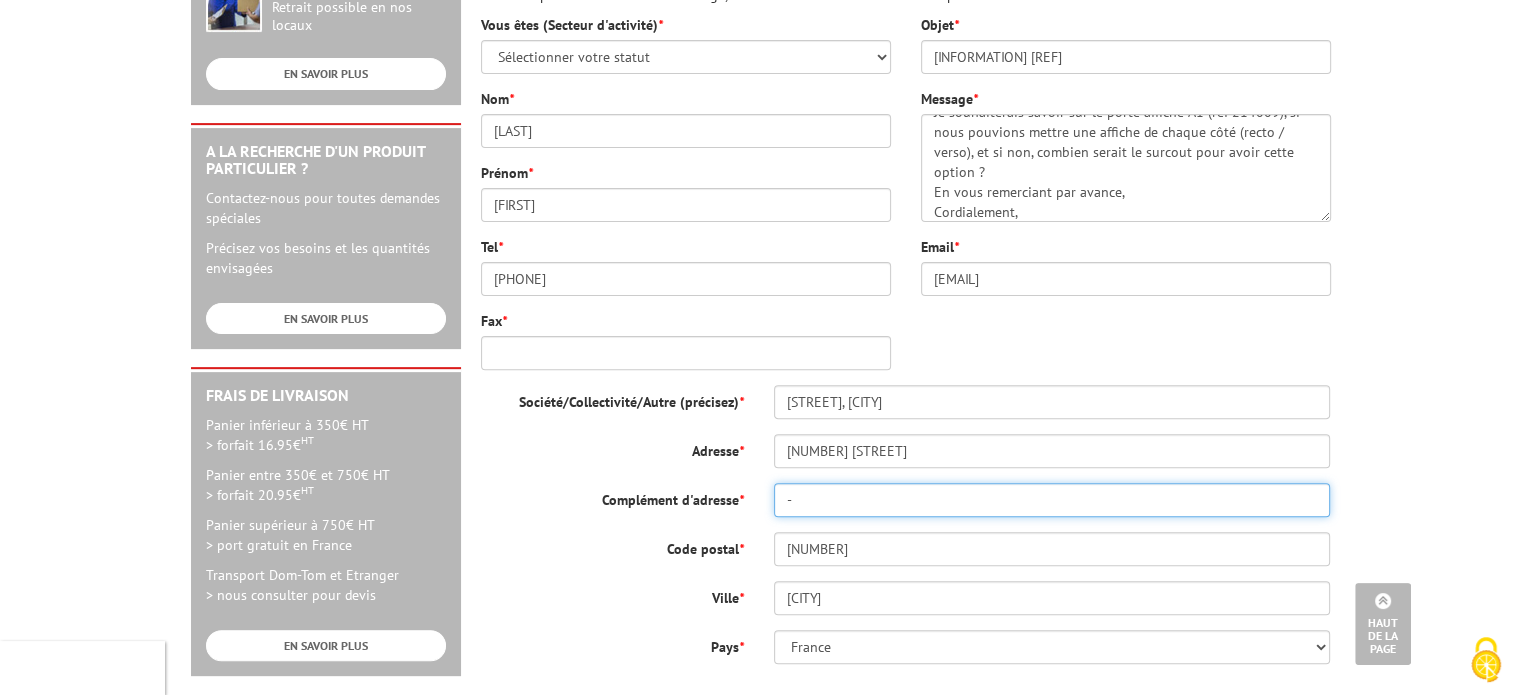 type on "-" 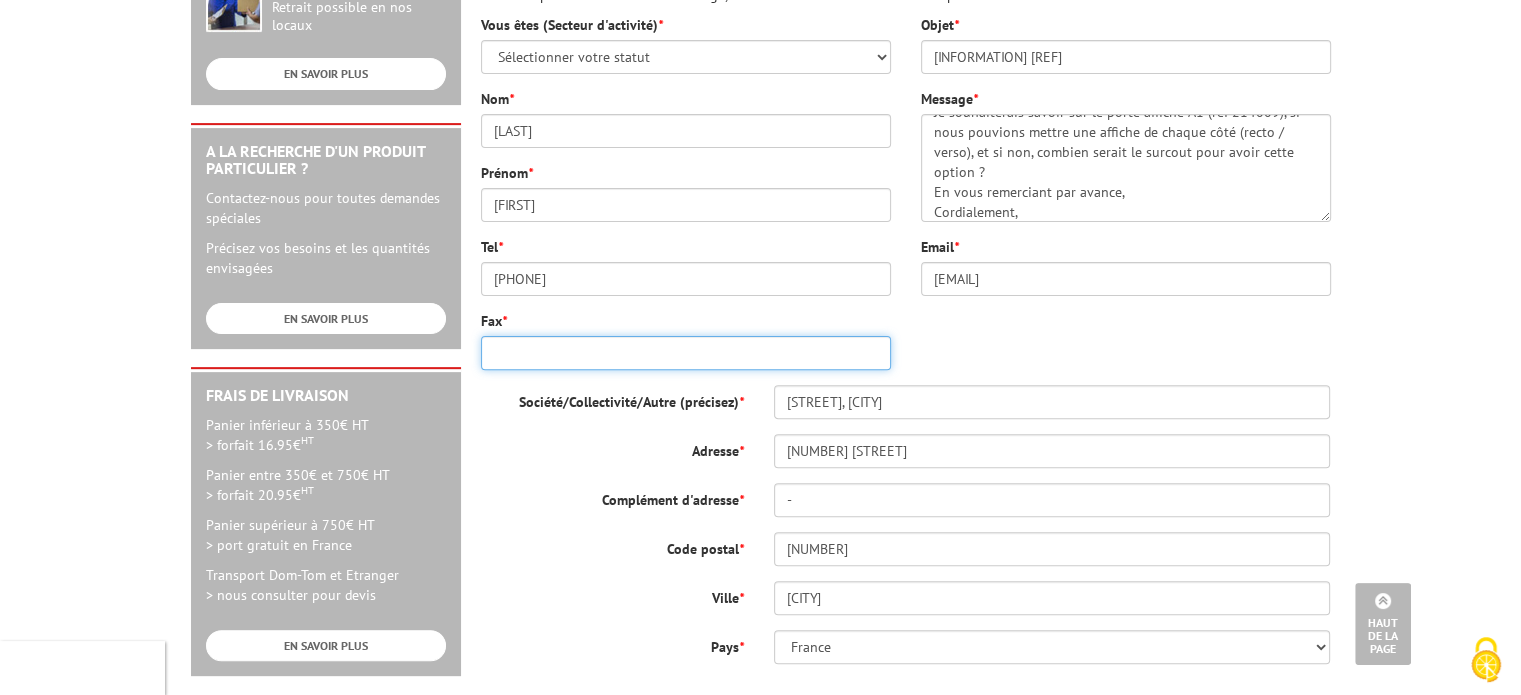 click on "Fax  *" at bounding box center [686, 353] 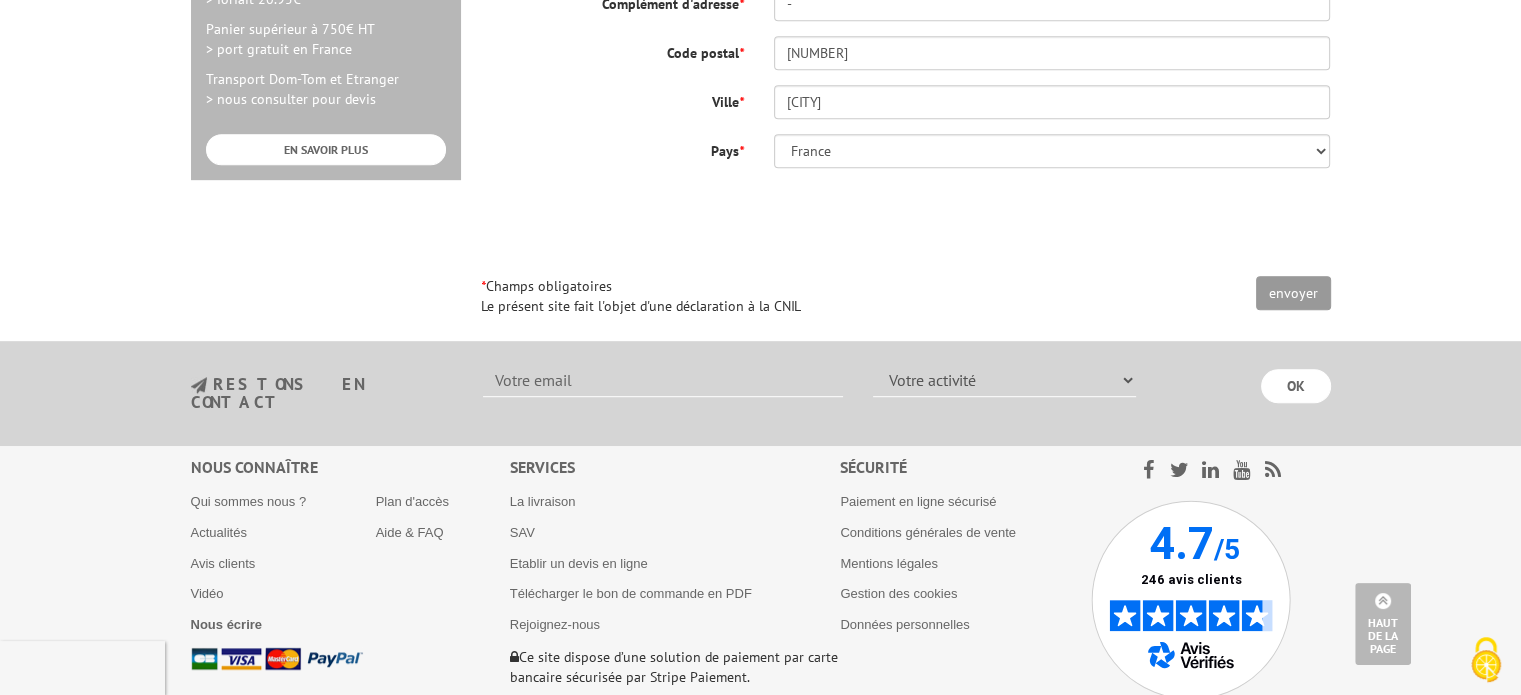 scroll, scrollTop: 1100, scrollLeft: 0, axis: vertical 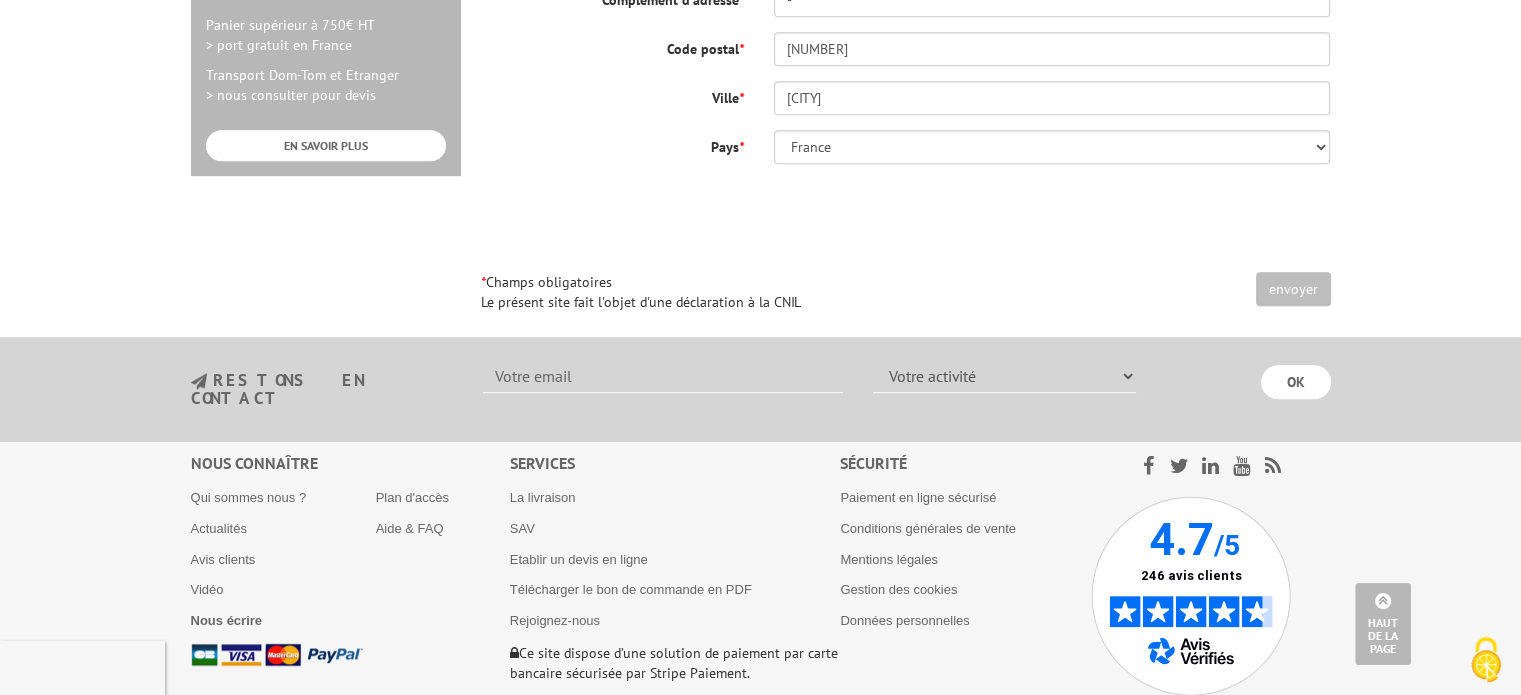 type on "-" 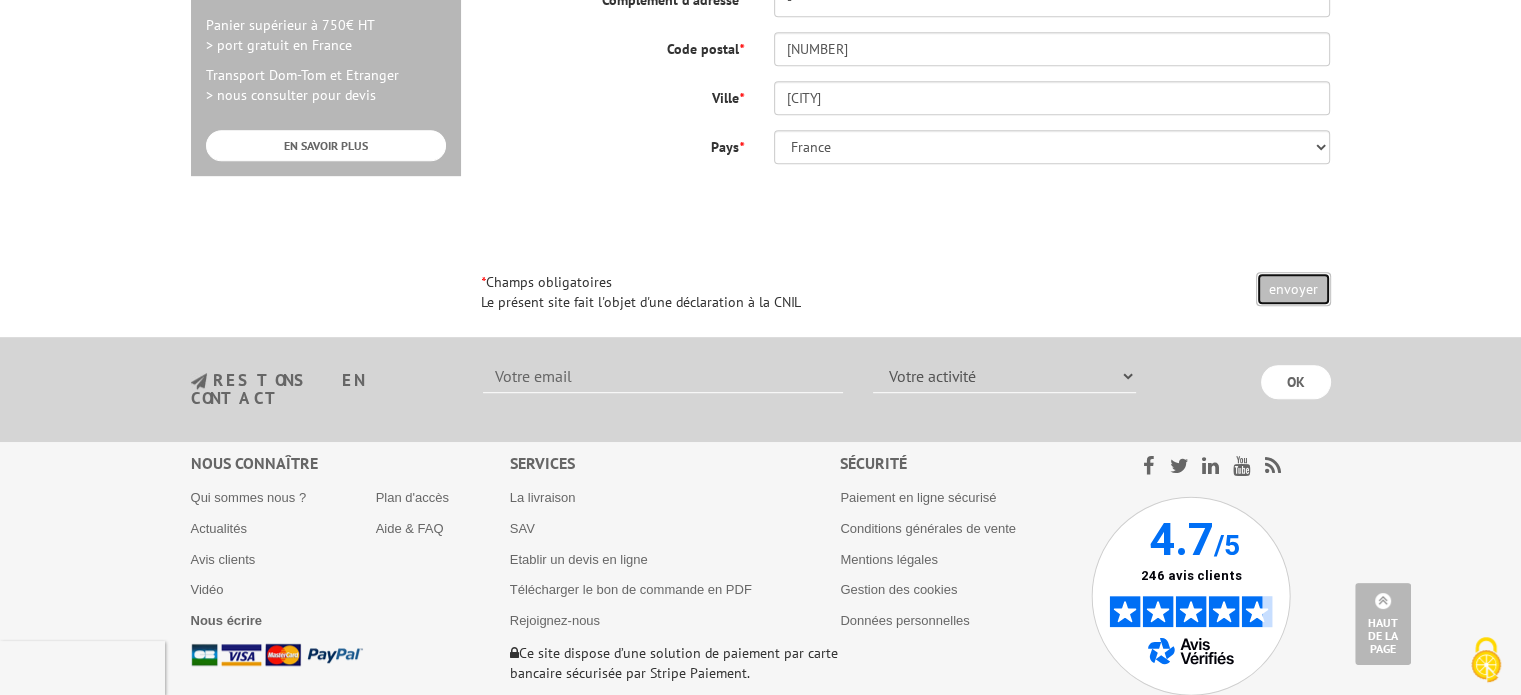 click on "envoyer" at bounding box center [1293, 289] 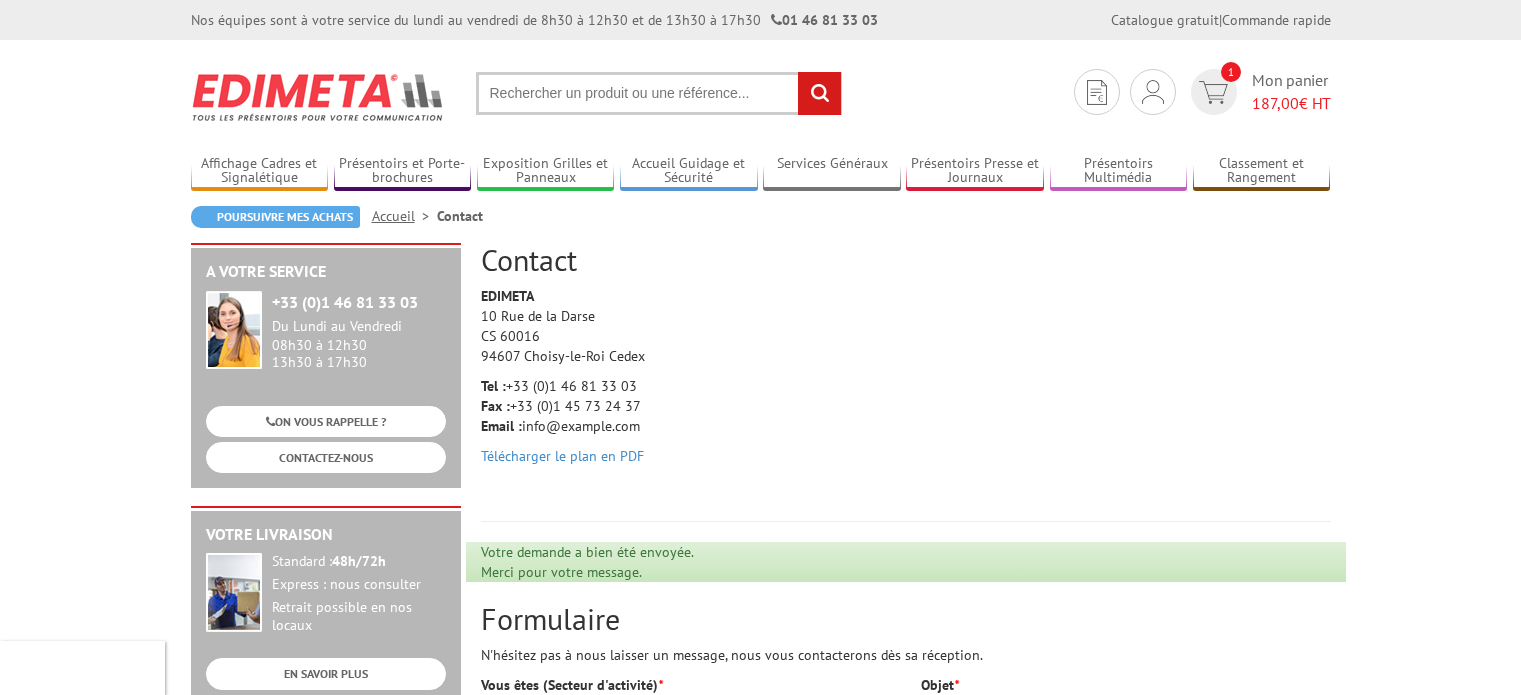 scroll, scrollTop: 0, scrollLeft: 0, axis: both 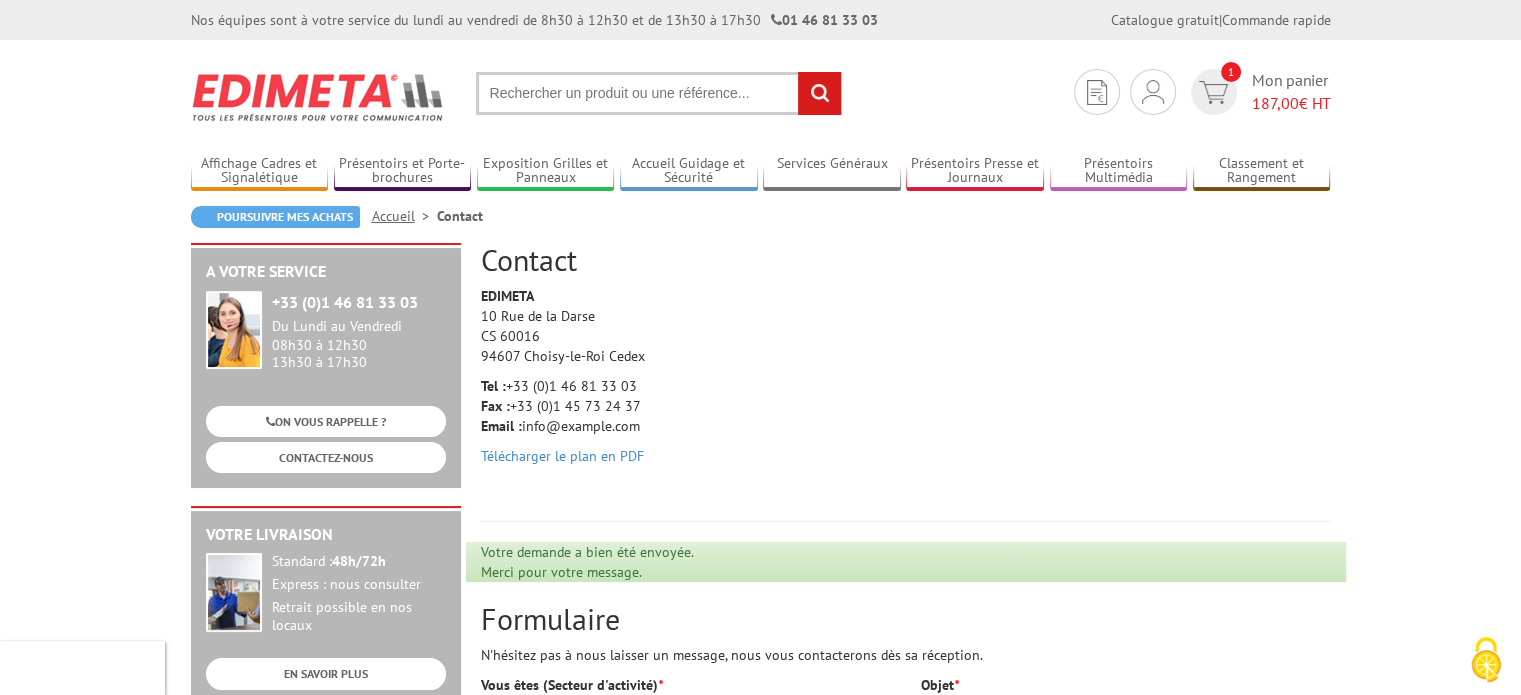 click on "Votre demande a bien été envoyée.
Merci pour votre message." at bounding box center [906, 562] 